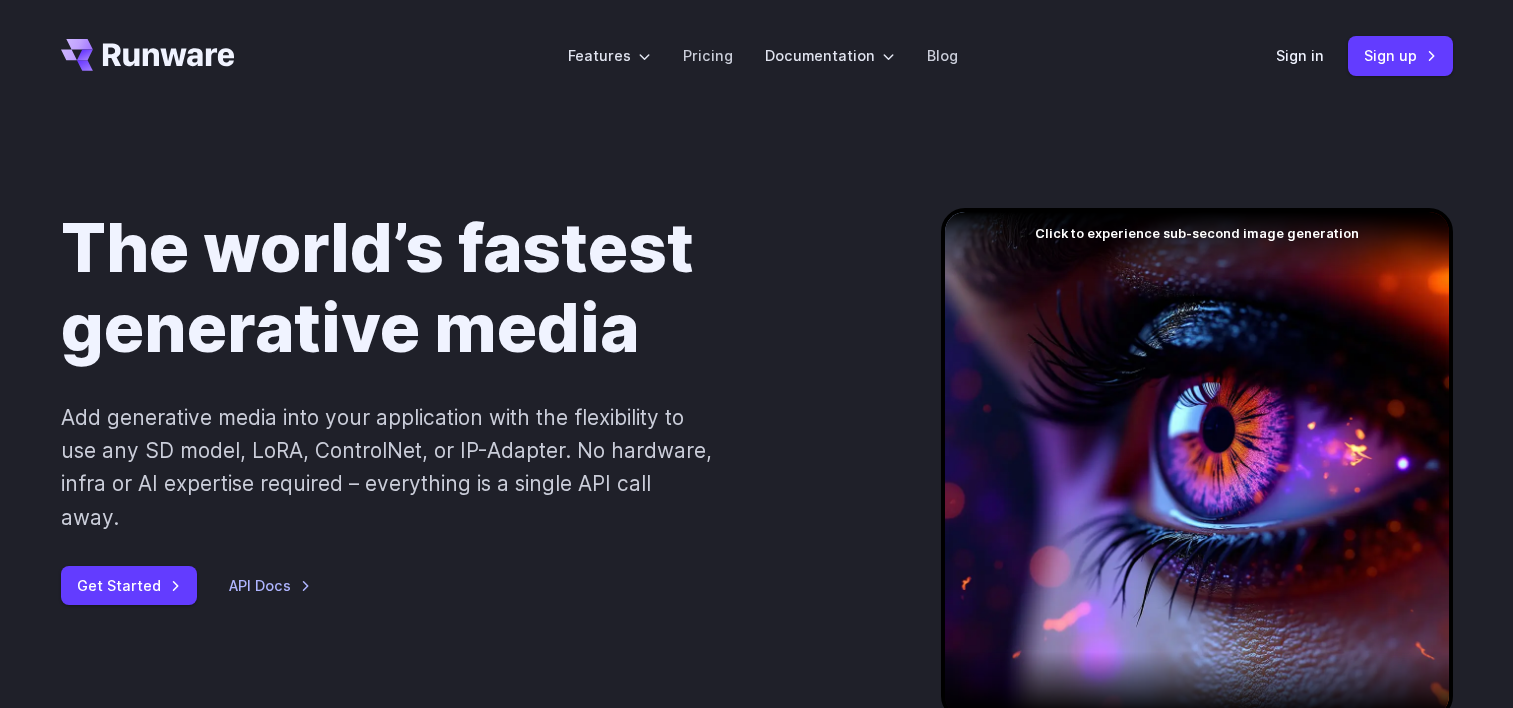scroll, scrollTop: 0, scrollLeft: 0, axis: both 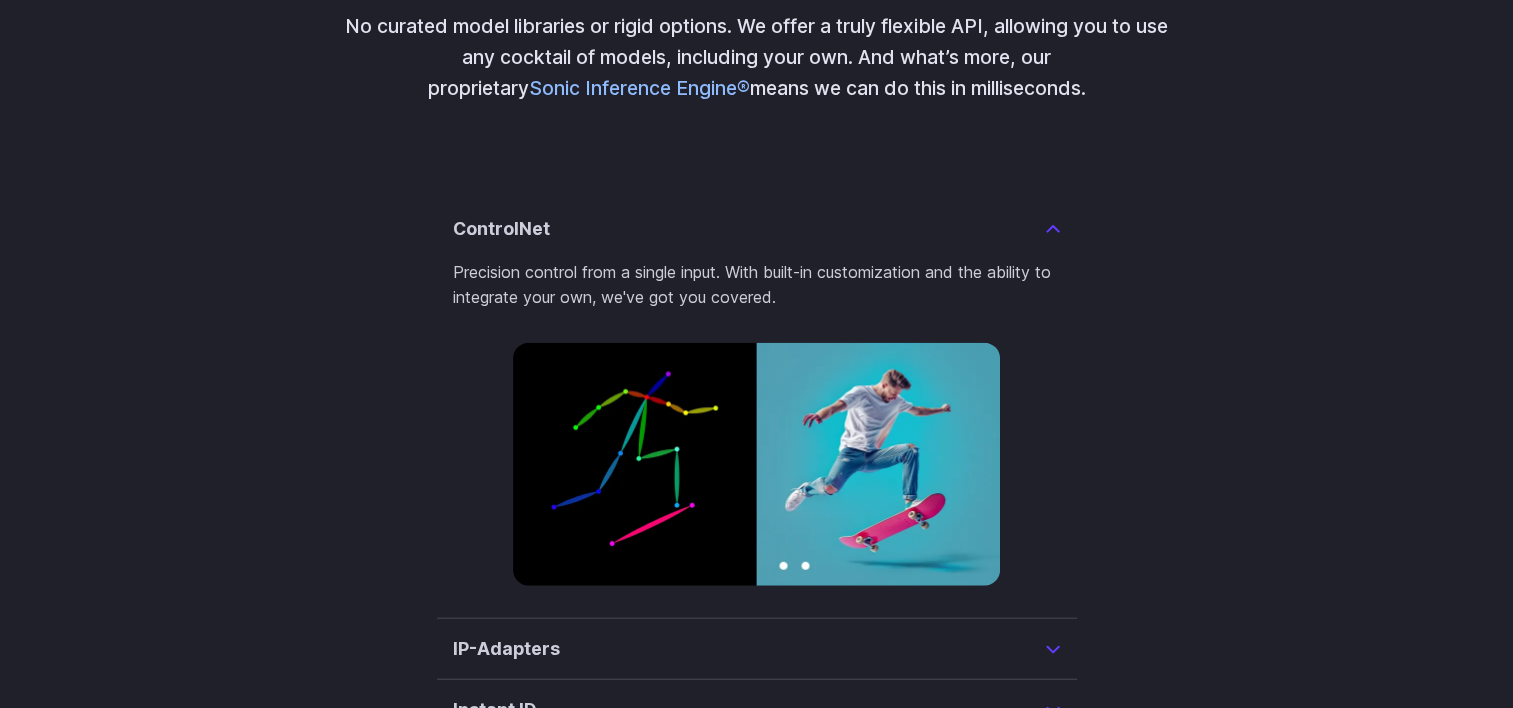 drag, startPoint x: 1139, startPoint y: 430, endPoint x: 1122, endPoint y: 353, distance: 78.854294 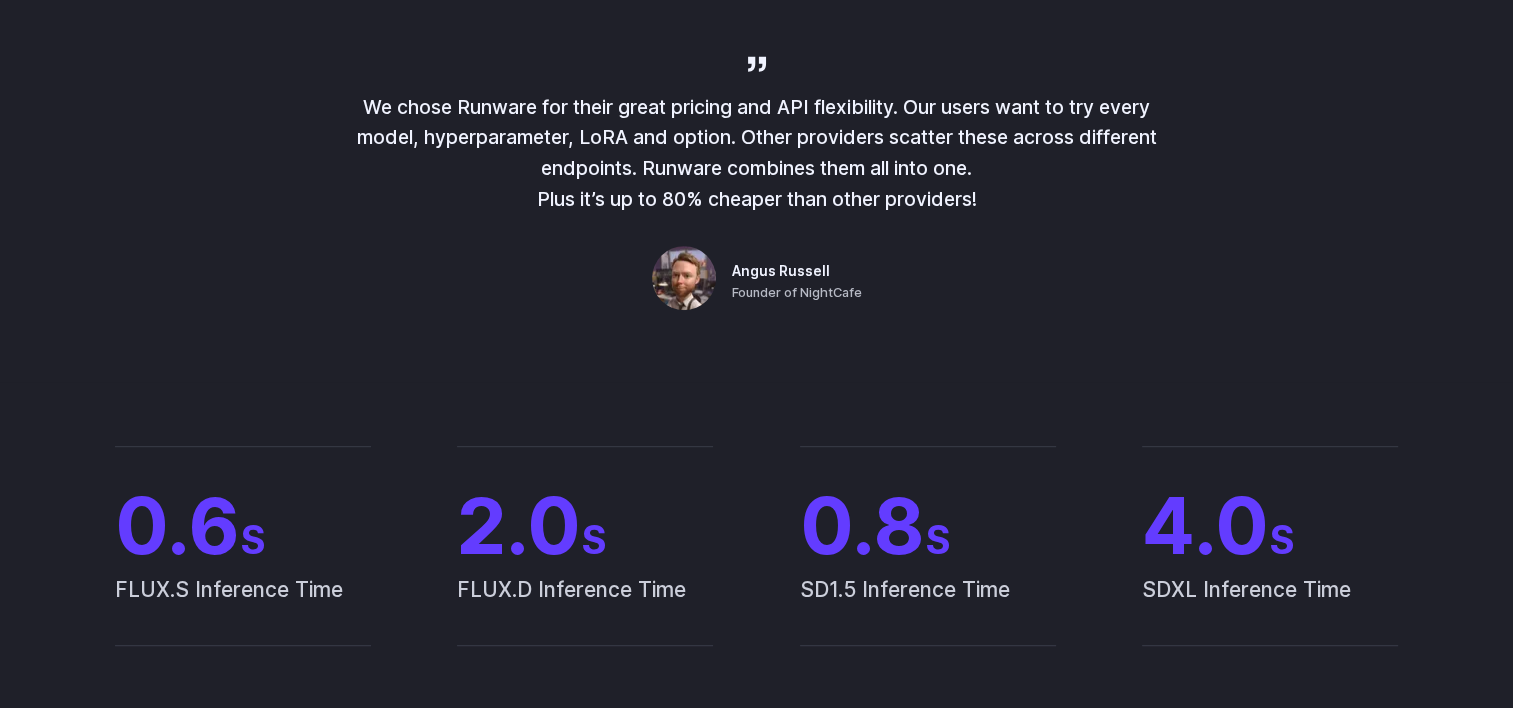 scroll, scrollTop: 0, scrollLeft: 0, axis: both 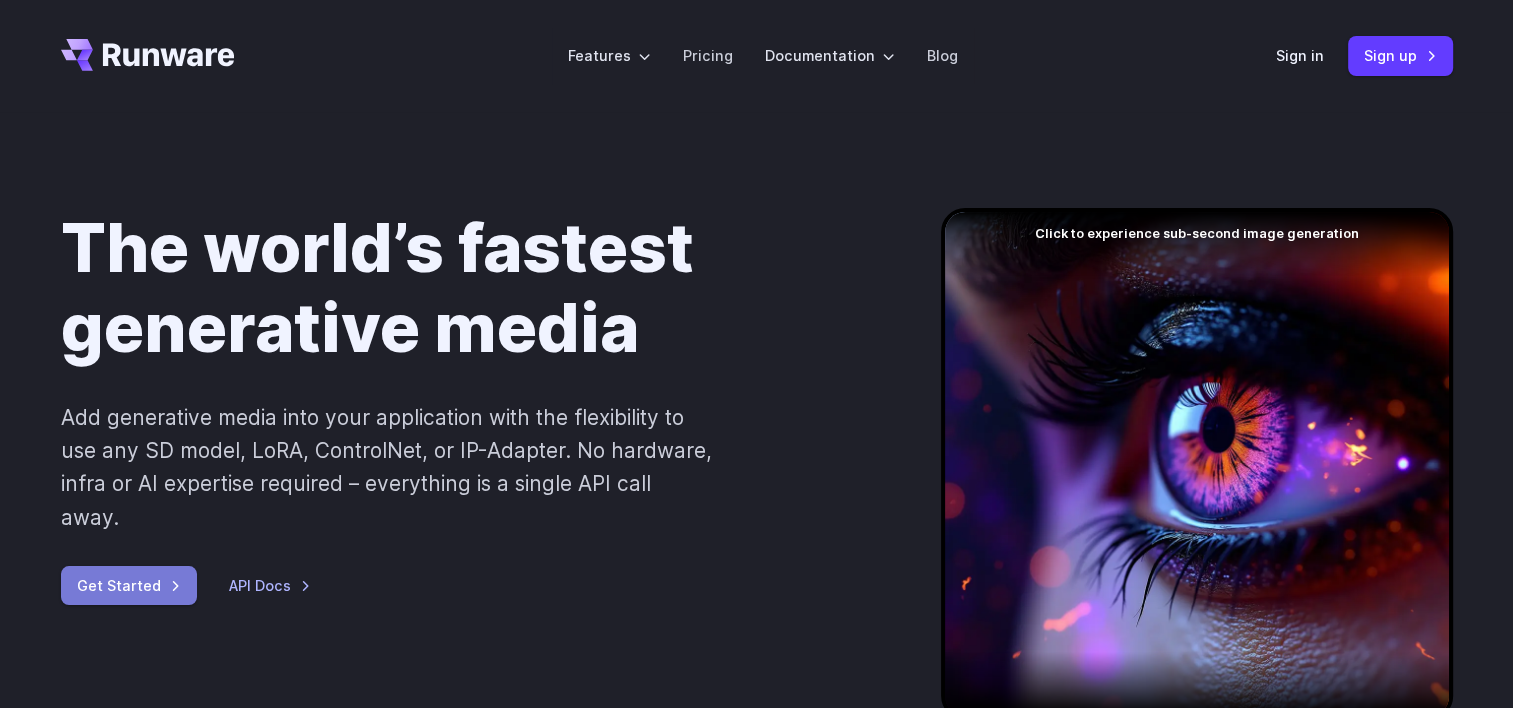 click on "Get Started" at bounding box center (129, 585) 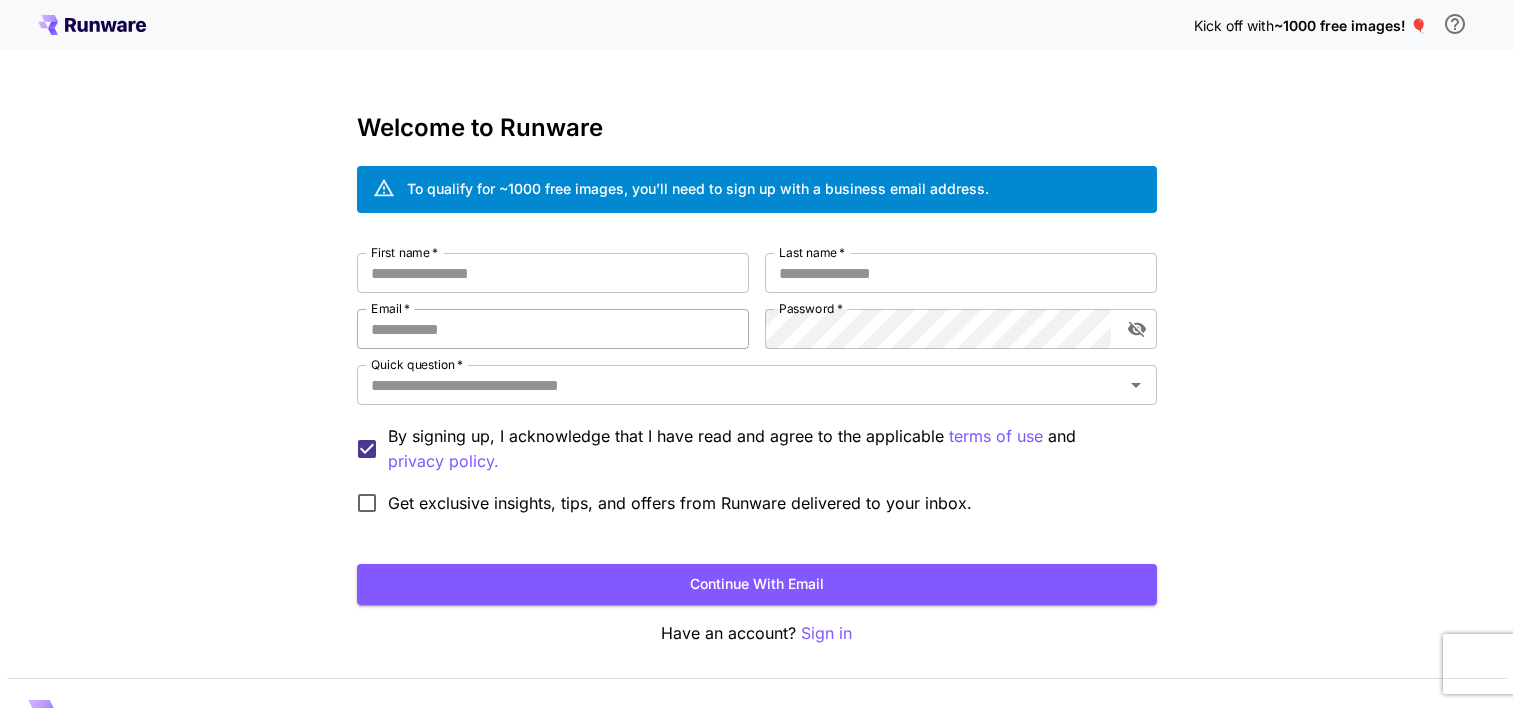 scroll, scrollTop: 0, scrollLeft: 0, axis: both 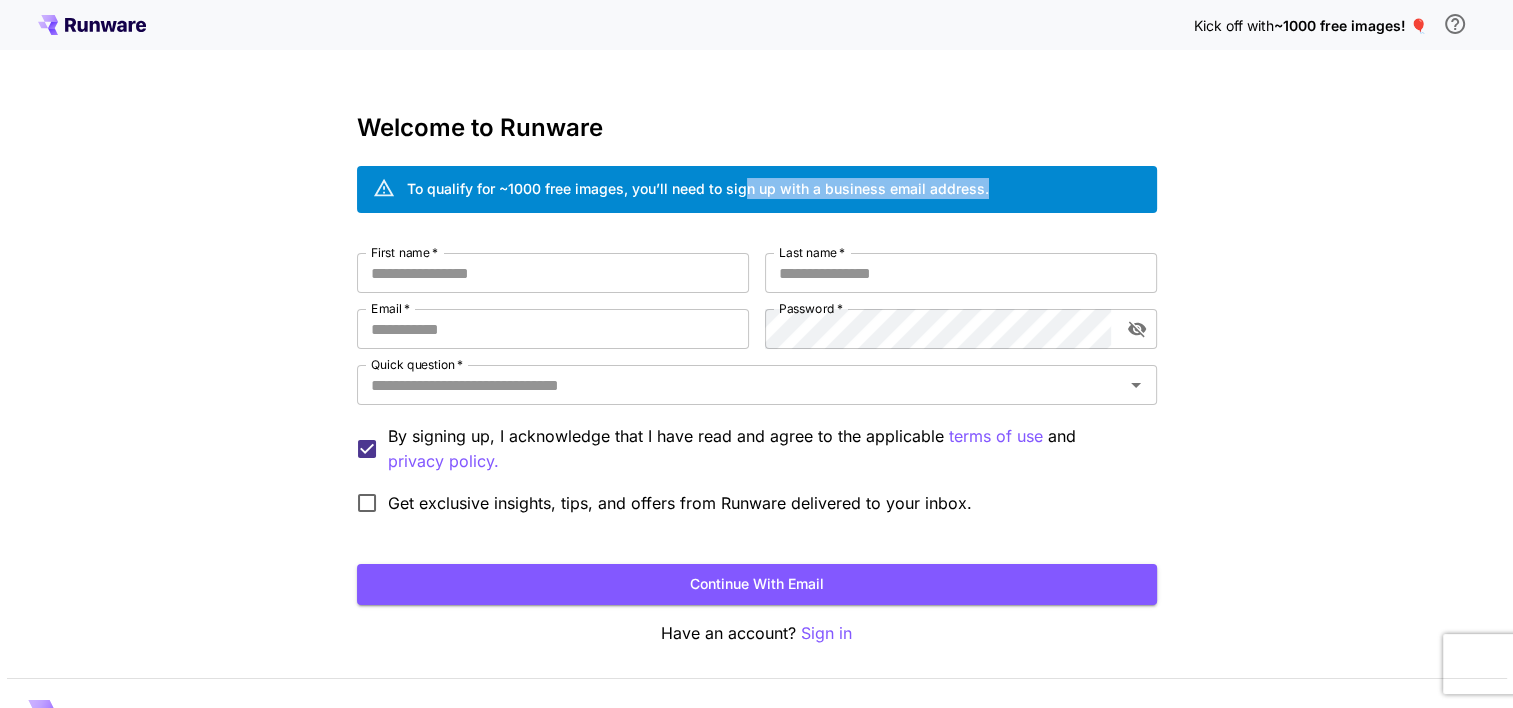 drag, startPoint x: 743, startPoint y: 182, endPoint x: 1133, endPoint y: 188, distance: 390.04614 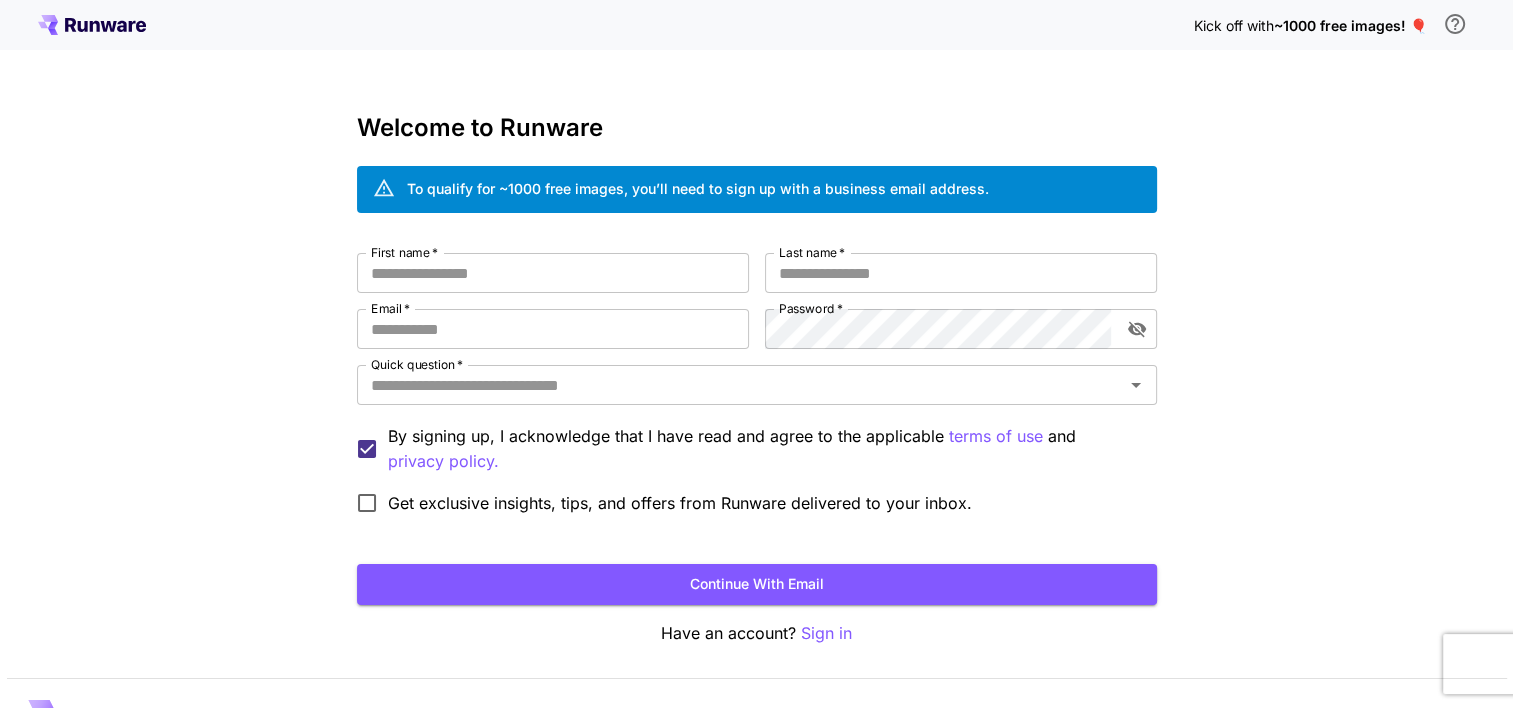 click on "Kick off with  ~1000 free images! 🎈 Welcome to Runware To qualify for ~1000 free images, you’ll need to sign up with a business email address. First name   * First name   * Last name   * Last name   * Email   * Email   * Password   * Password   * Quick question   * Quick question   * By signing up, I acknowledge that I have read and agree to the applicable   terms of use     and   privacy policy.   Get exclusive insights, tips, and offers from Runware delivered to your inbox. Continue with email Have an account?   Sign in © 2025, Runware.ai All systems normal" at bounding box center [756, 376] 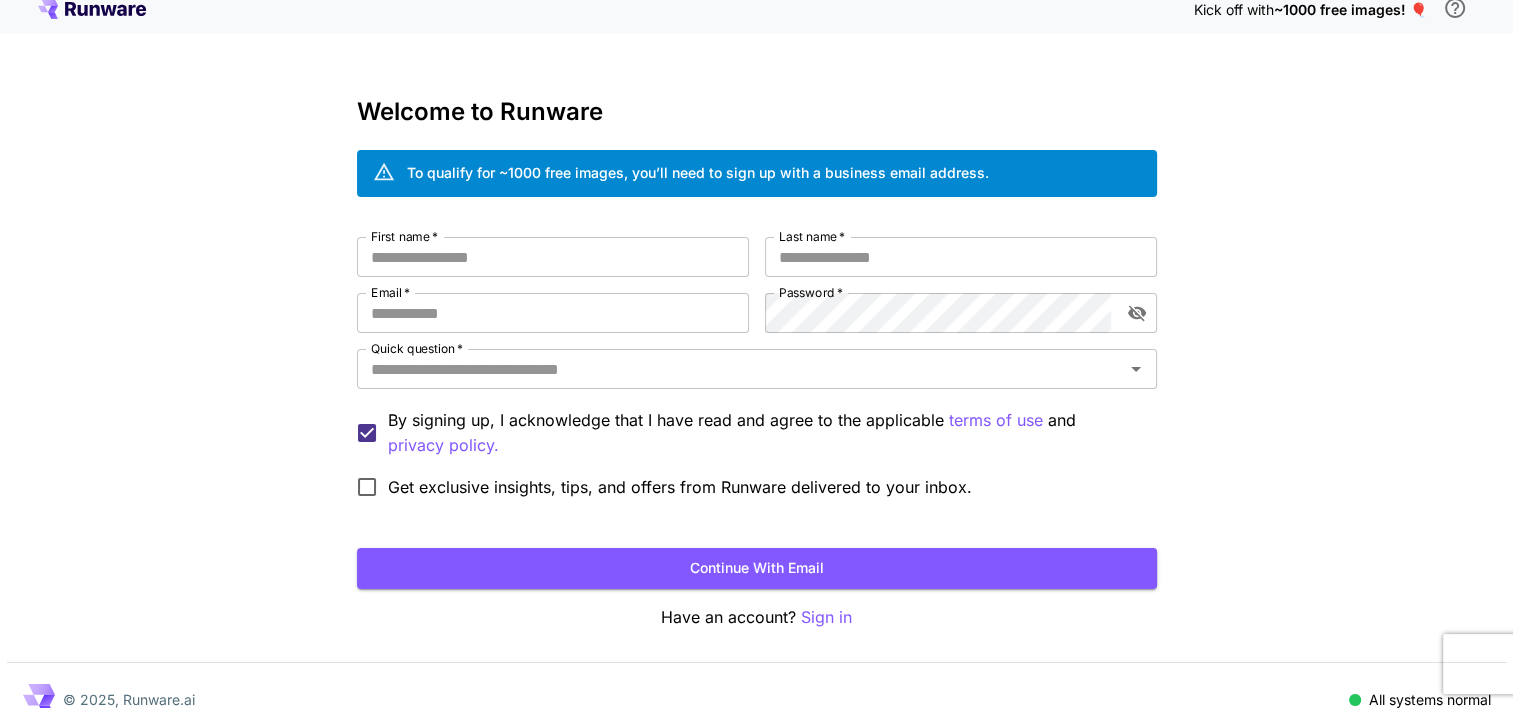 scroll, scrollTop: 44, scrollLeft: 0, axis: vertical 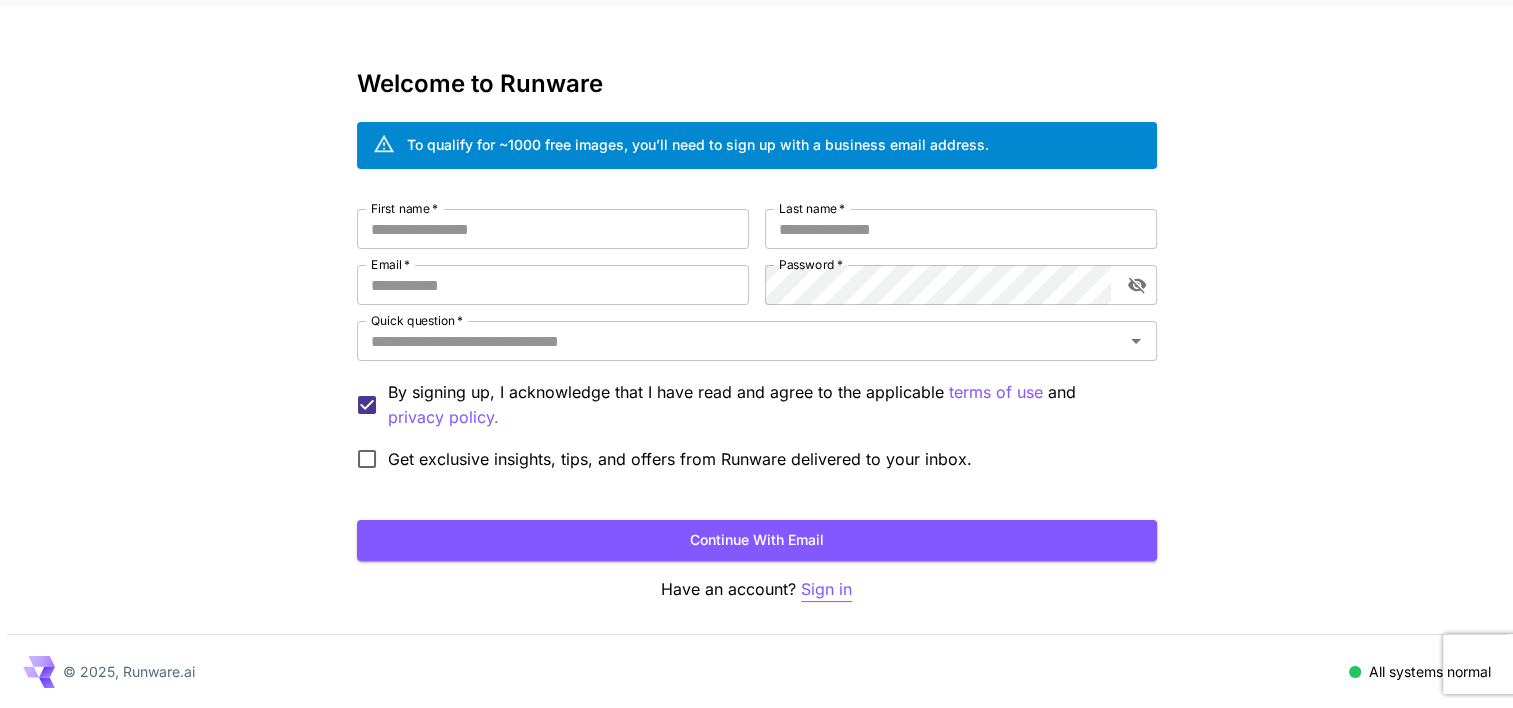 click on "Sign in" at bounding box center (826, 589) 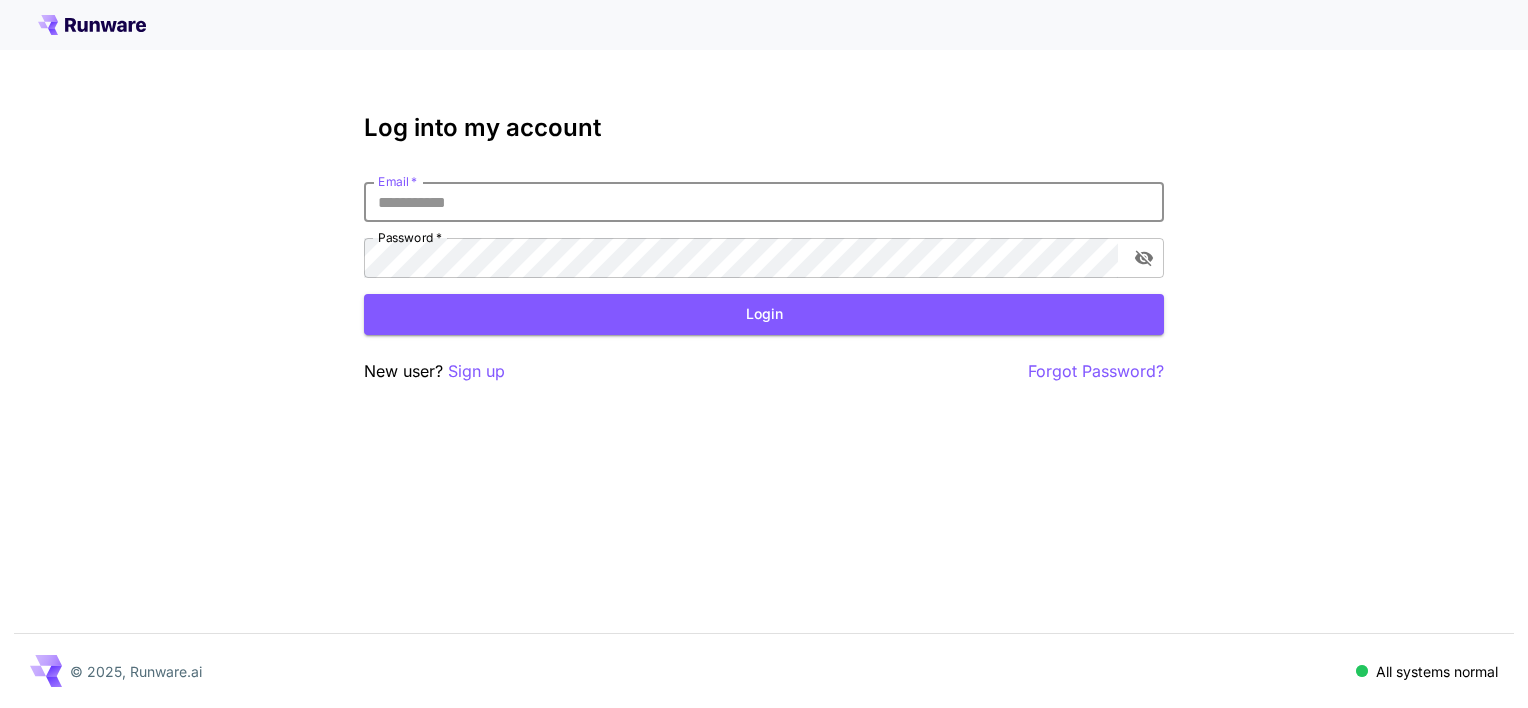 click on "Email   *" at bounding box center (764, 202) 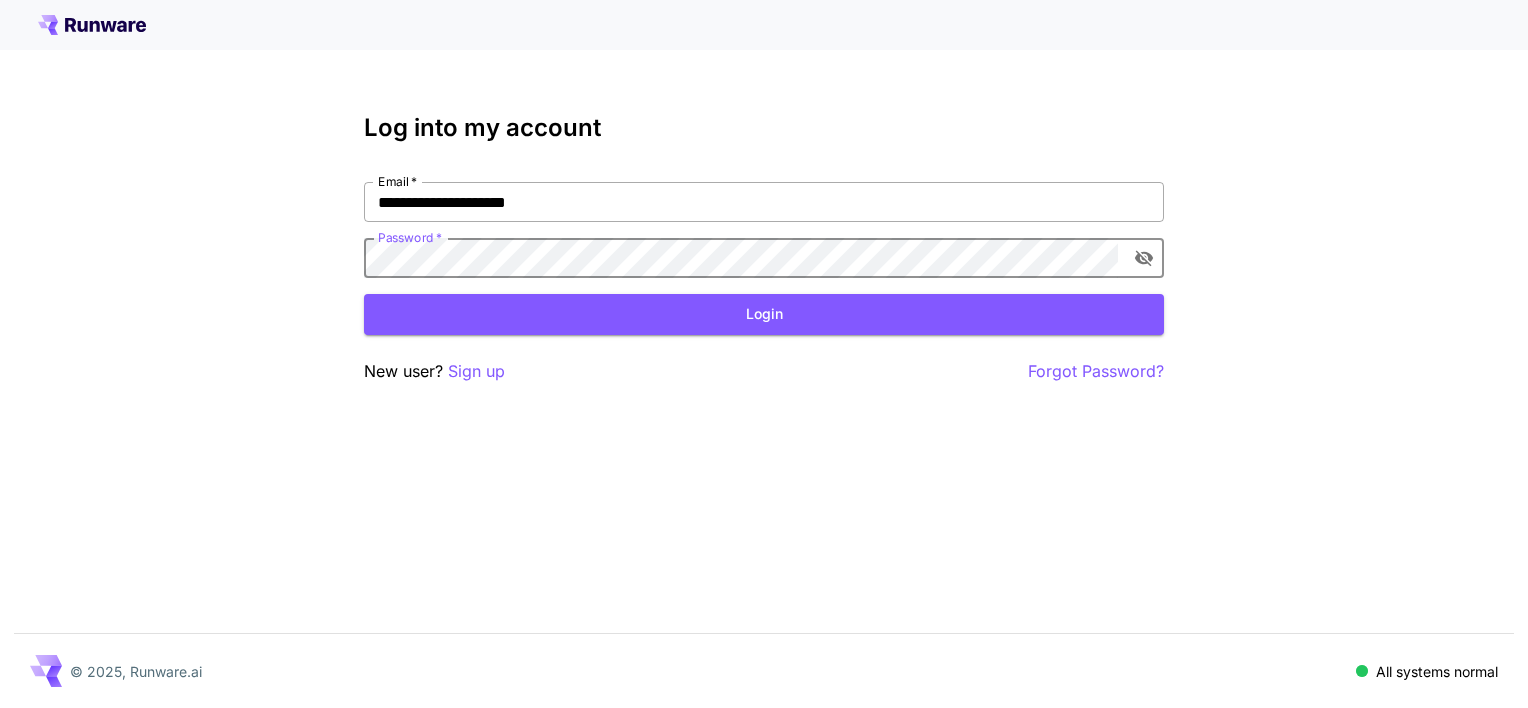 click on "**********" at bounding box center [764, 202] 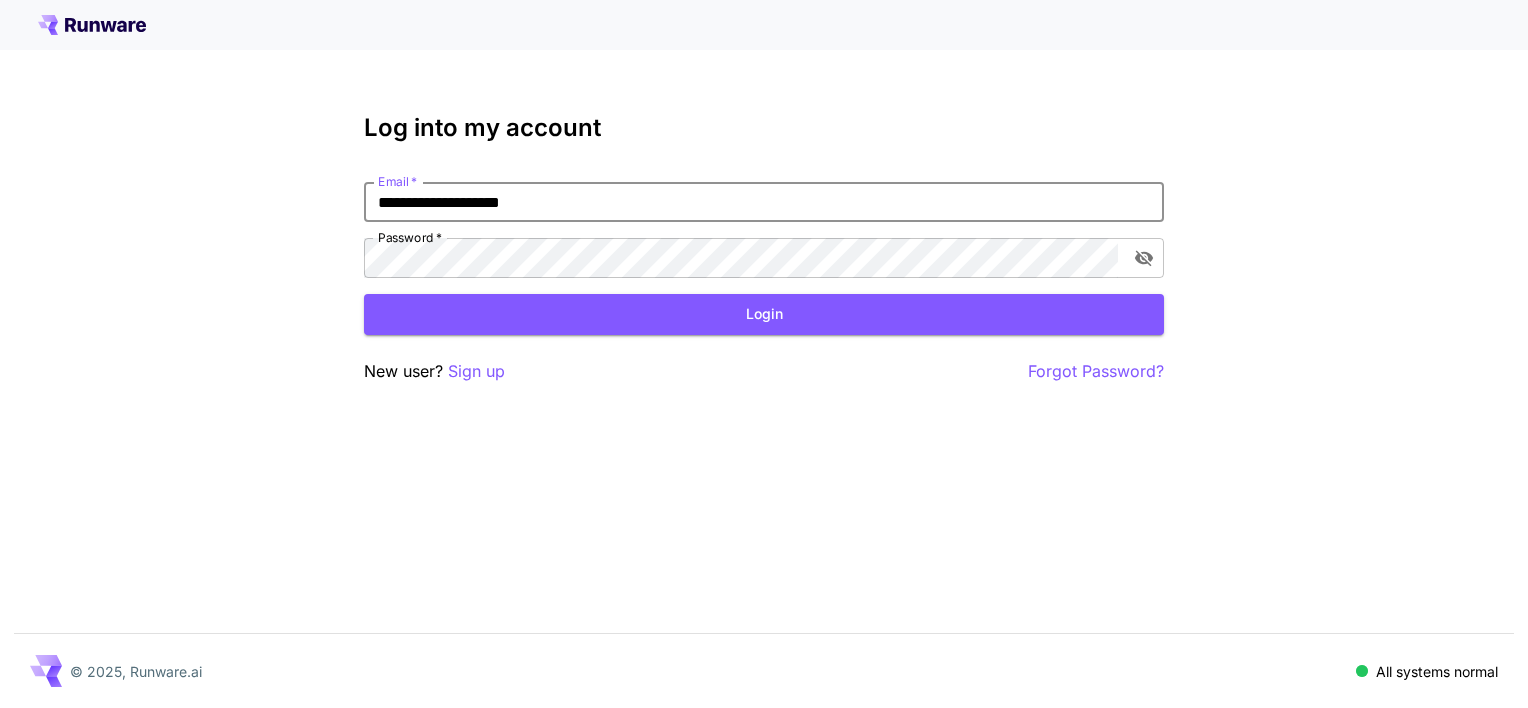 type on "**********" 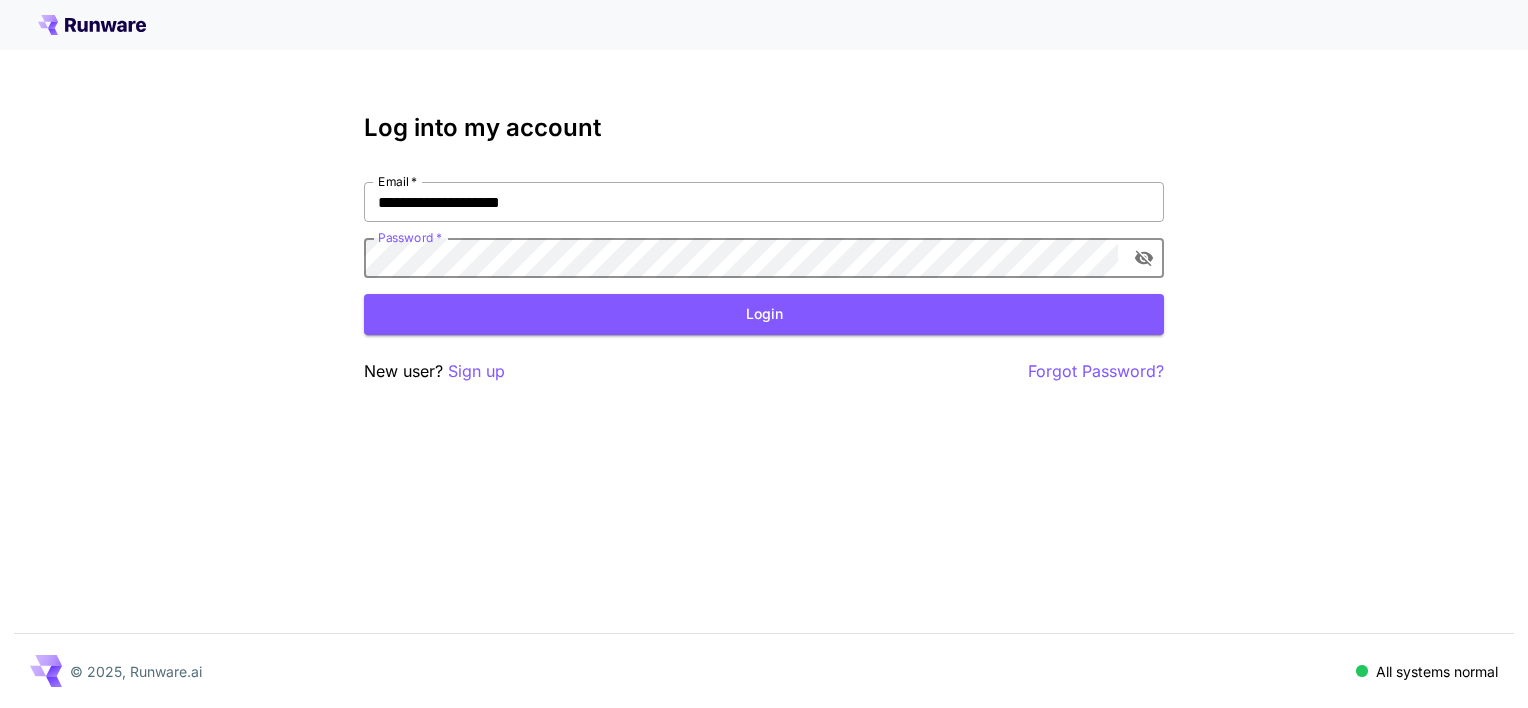 click on "Login" at bounding box center (764, 314) 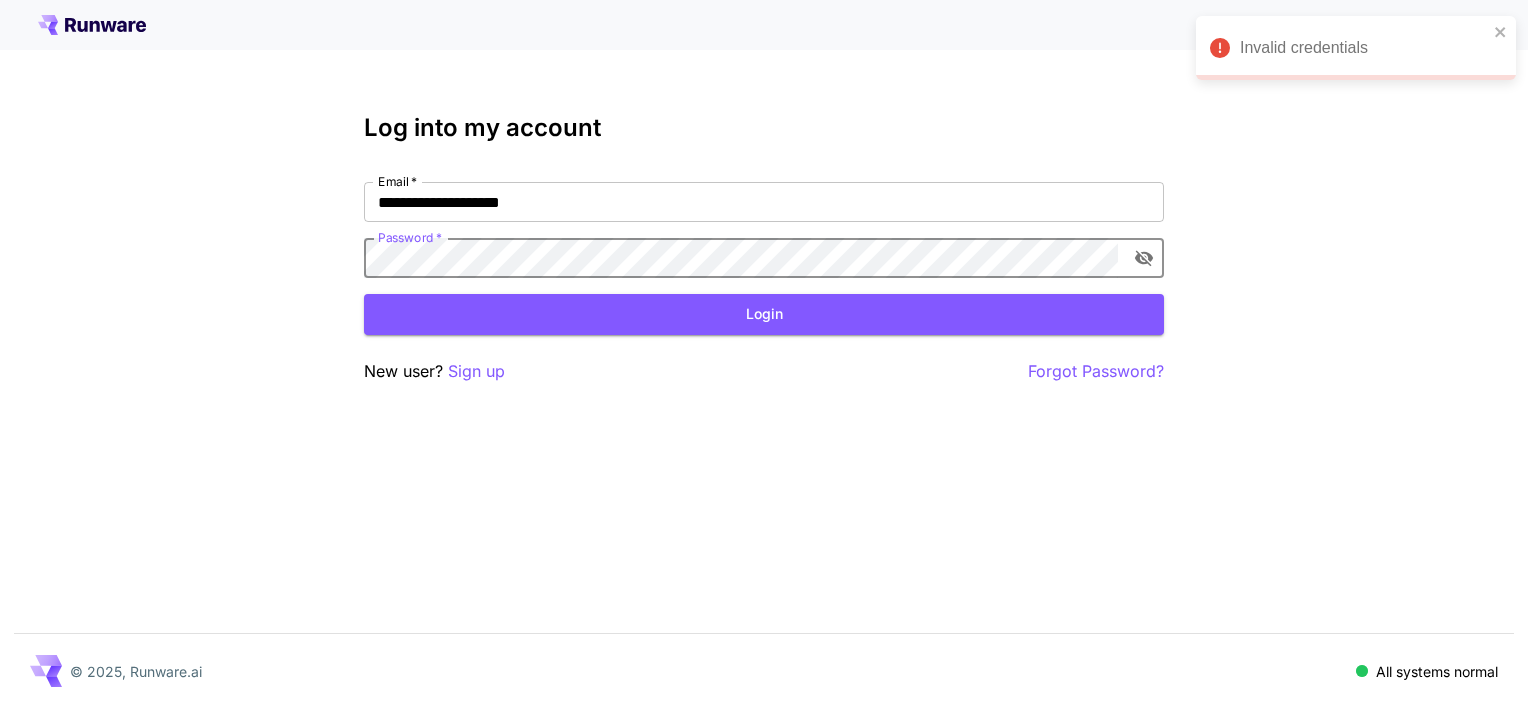 click at bounding box center (1144, 258) 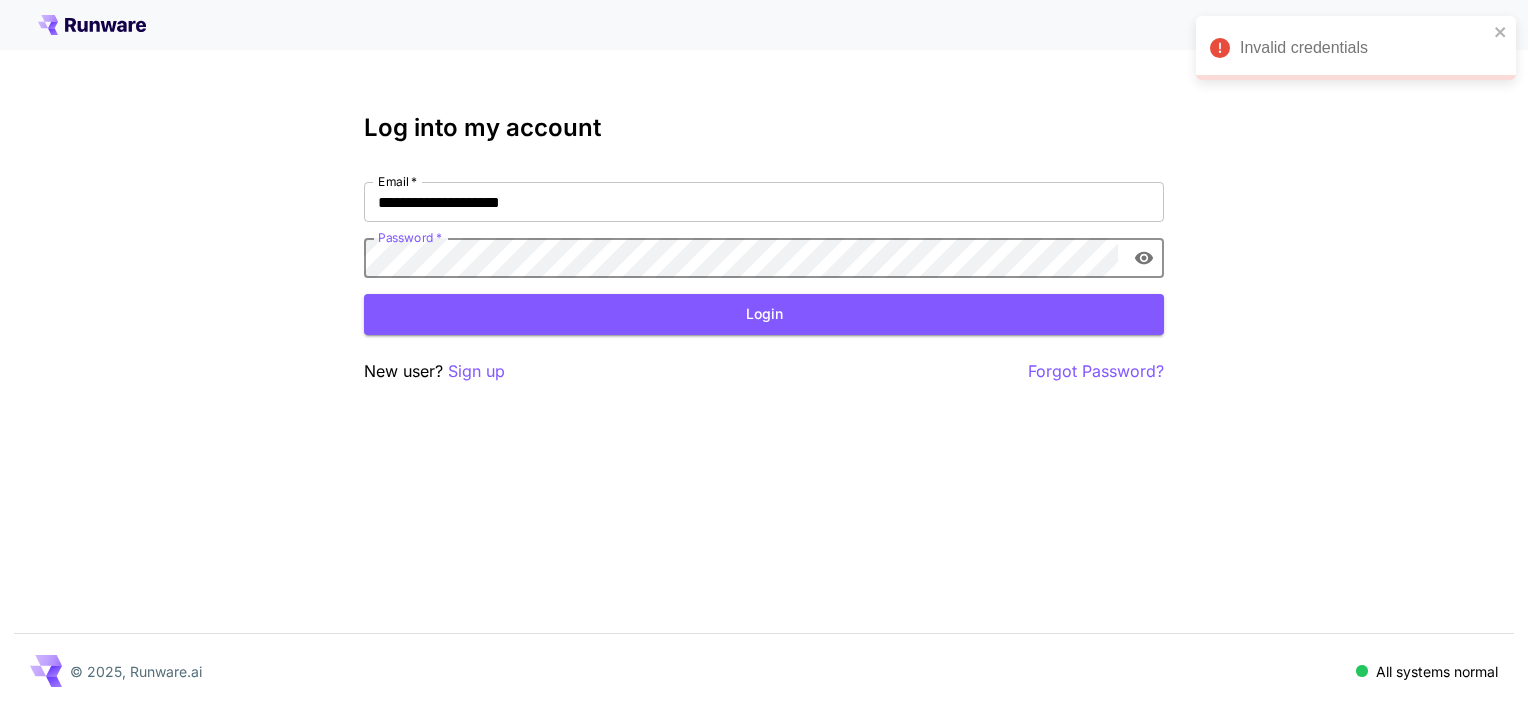 click on "Login" at bounding box center [764, 314] 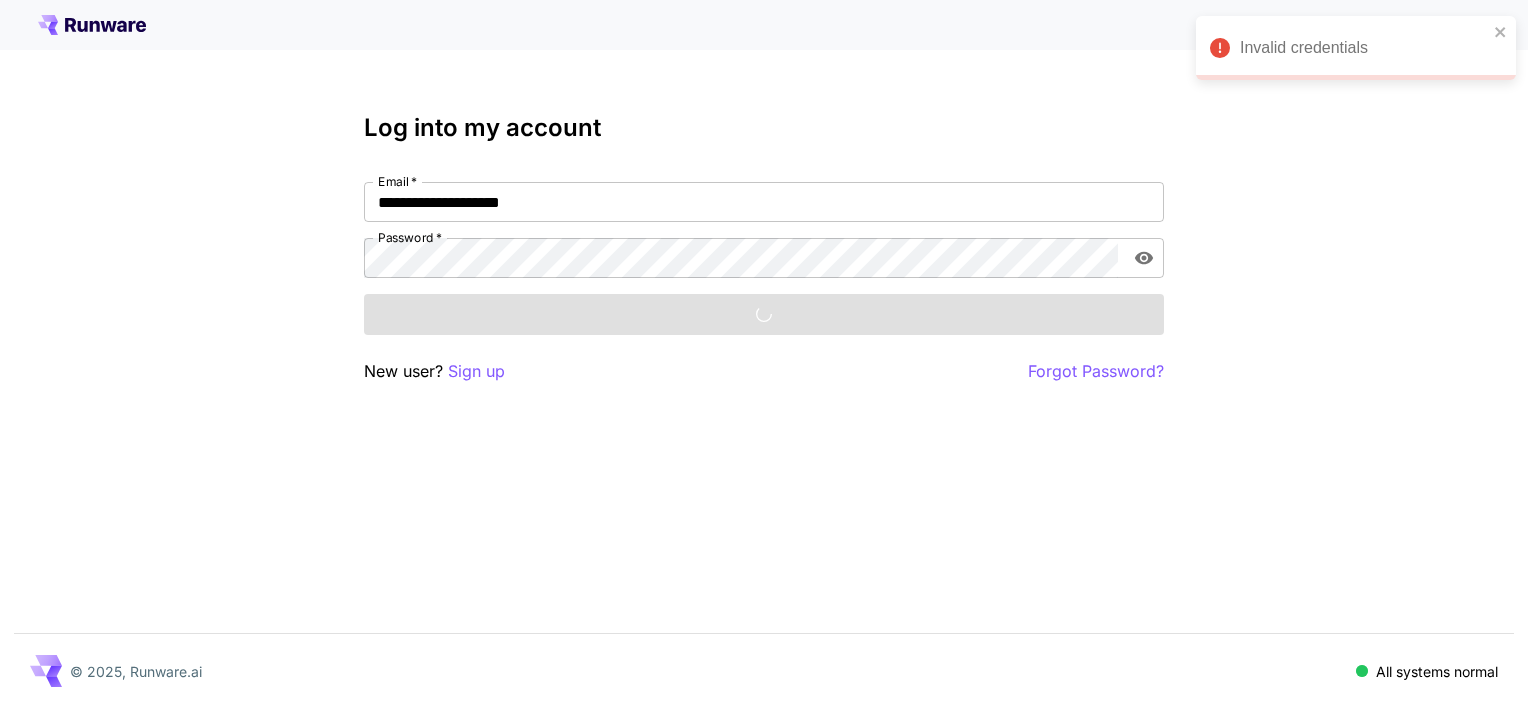click on "**********" at bounding box center (764, 230) 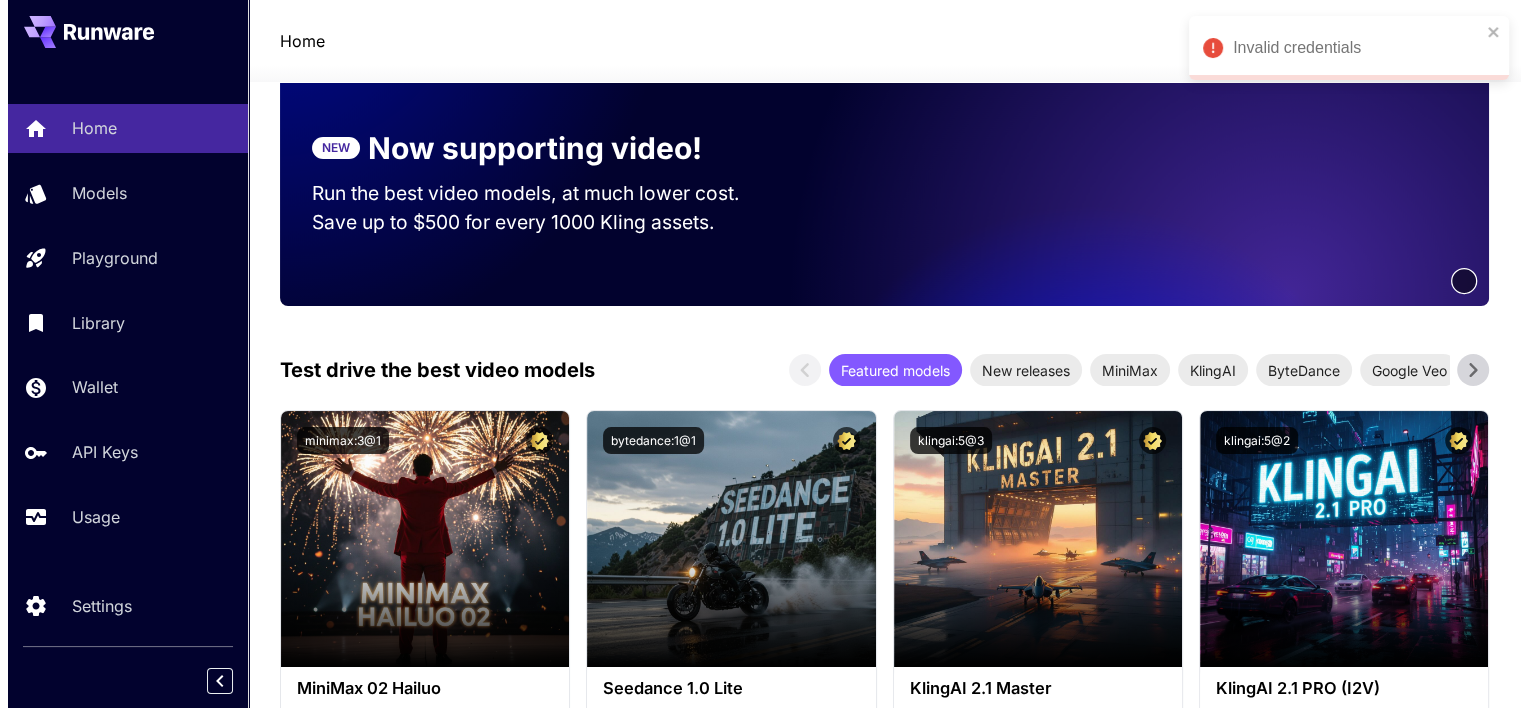 scroll, scrollTop: 300, scrollLeft: 0, axis: vertical 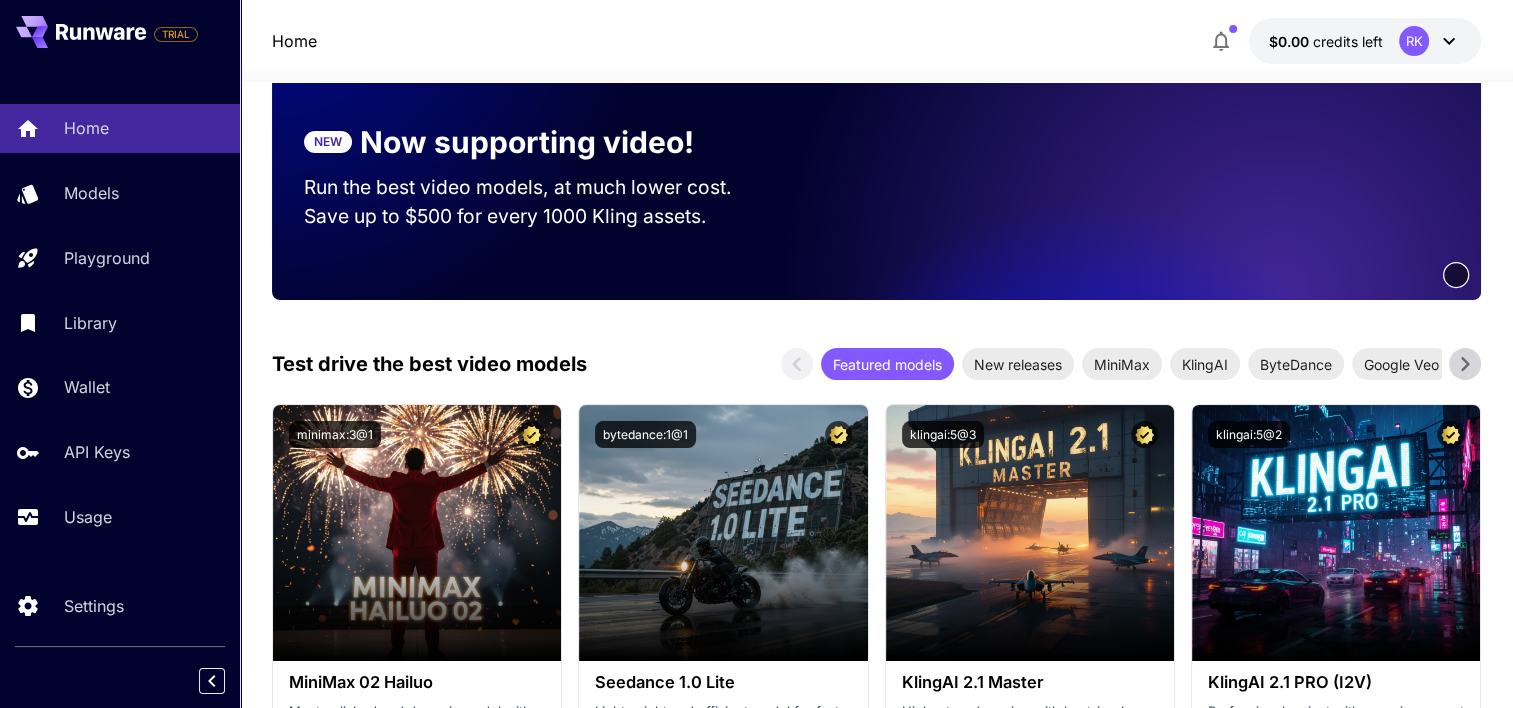 click on "$0.00    credits left  RK" at bounding box center (1365, 41) 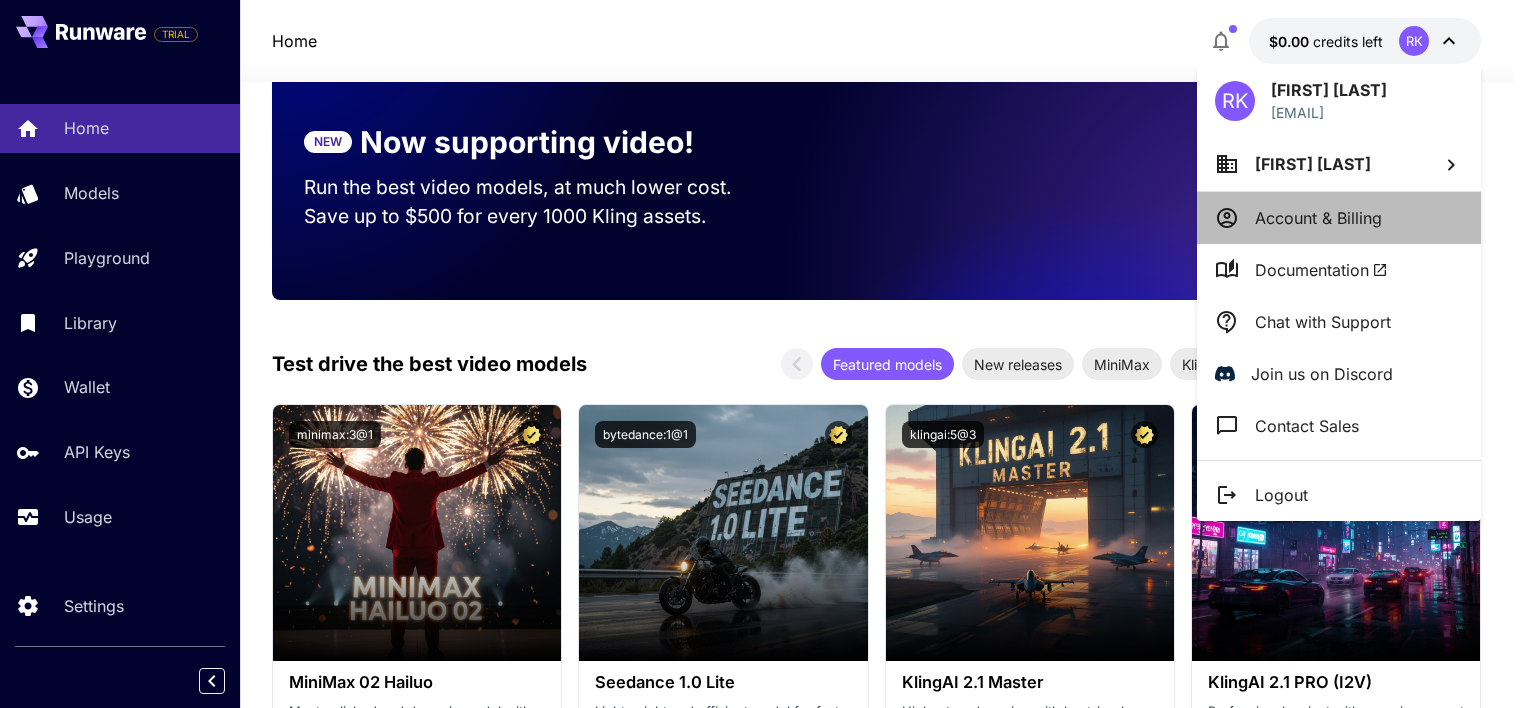 click on "Account & Billing" at bounding box center (1318, 218) 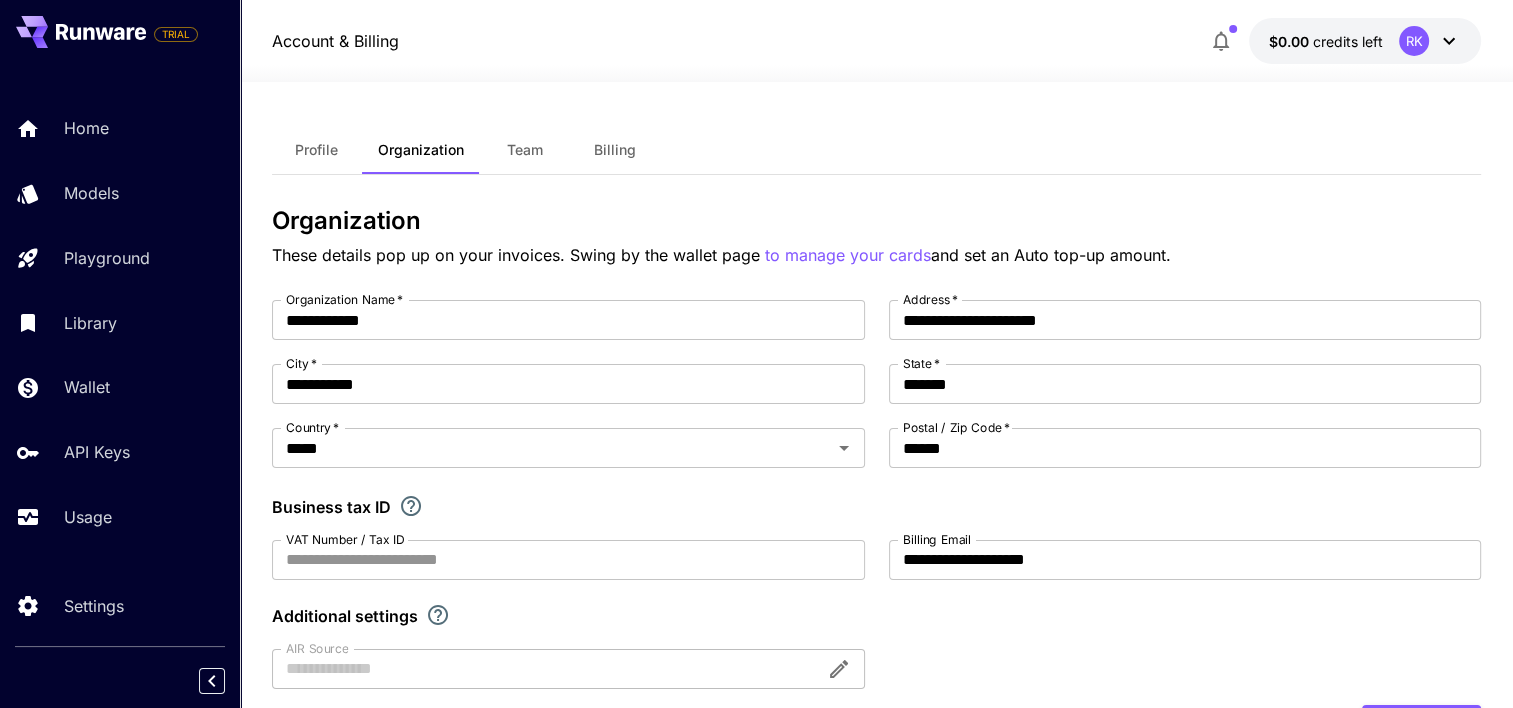scroll, scrollTop: 0, scrollLeft: 0, axis: both 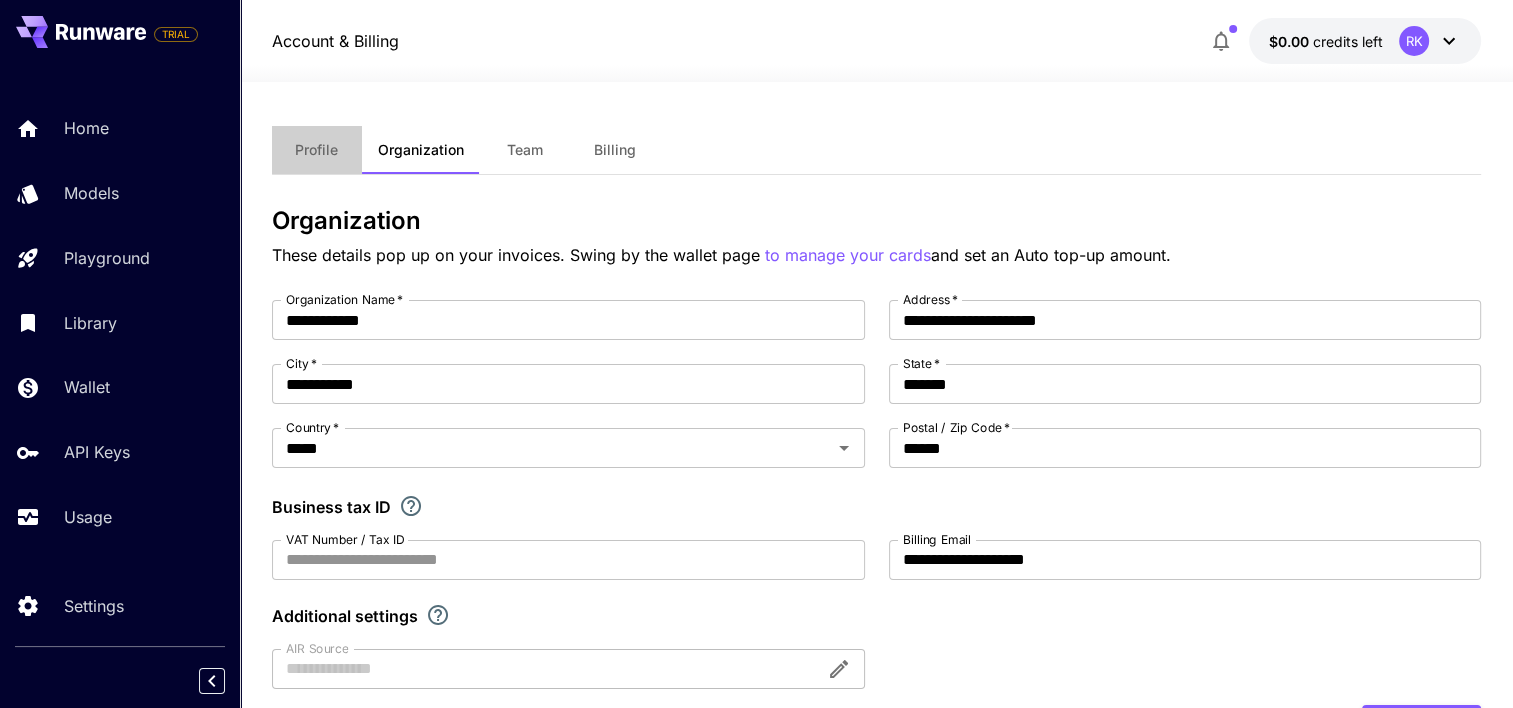 click on "Profile" at bounding box center (317, 150) 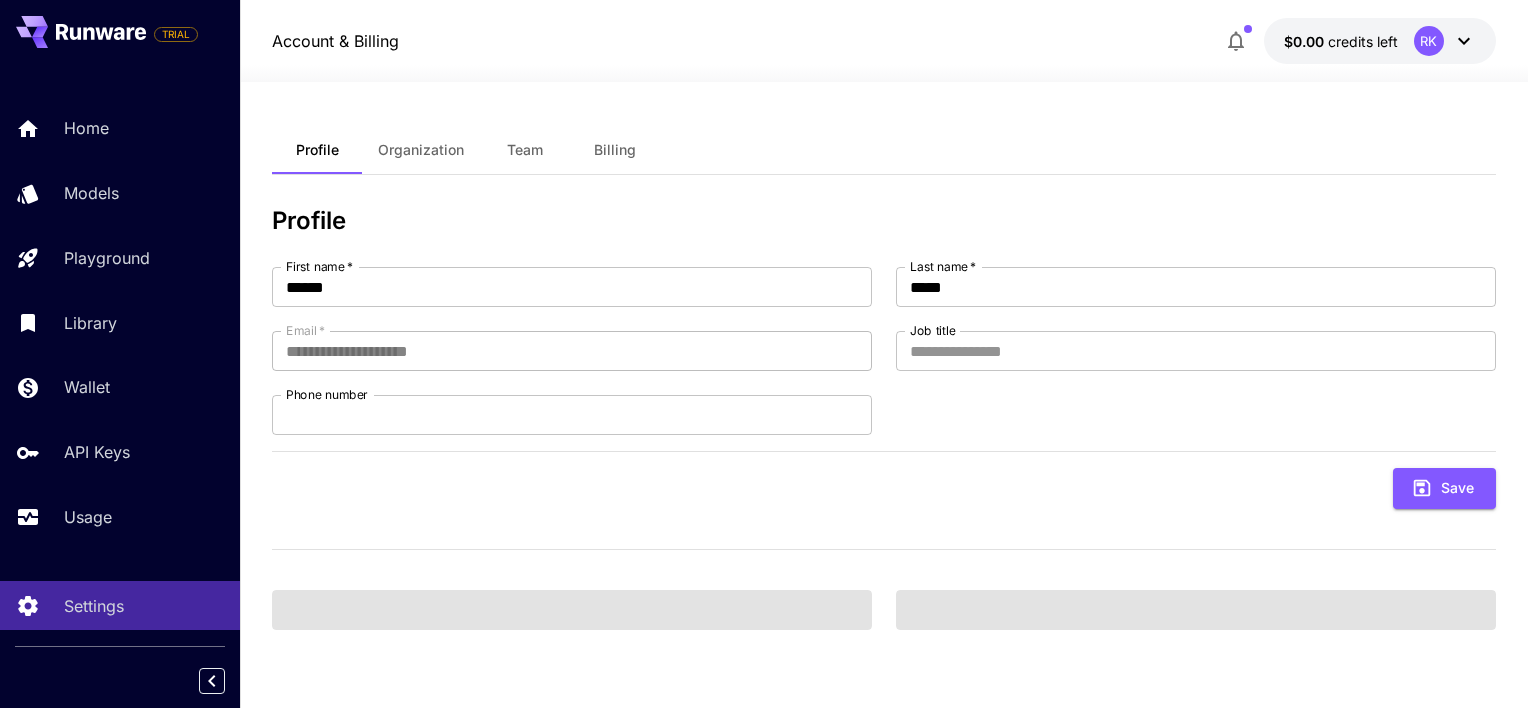 click on "Team" at bounding box center (525, 150) 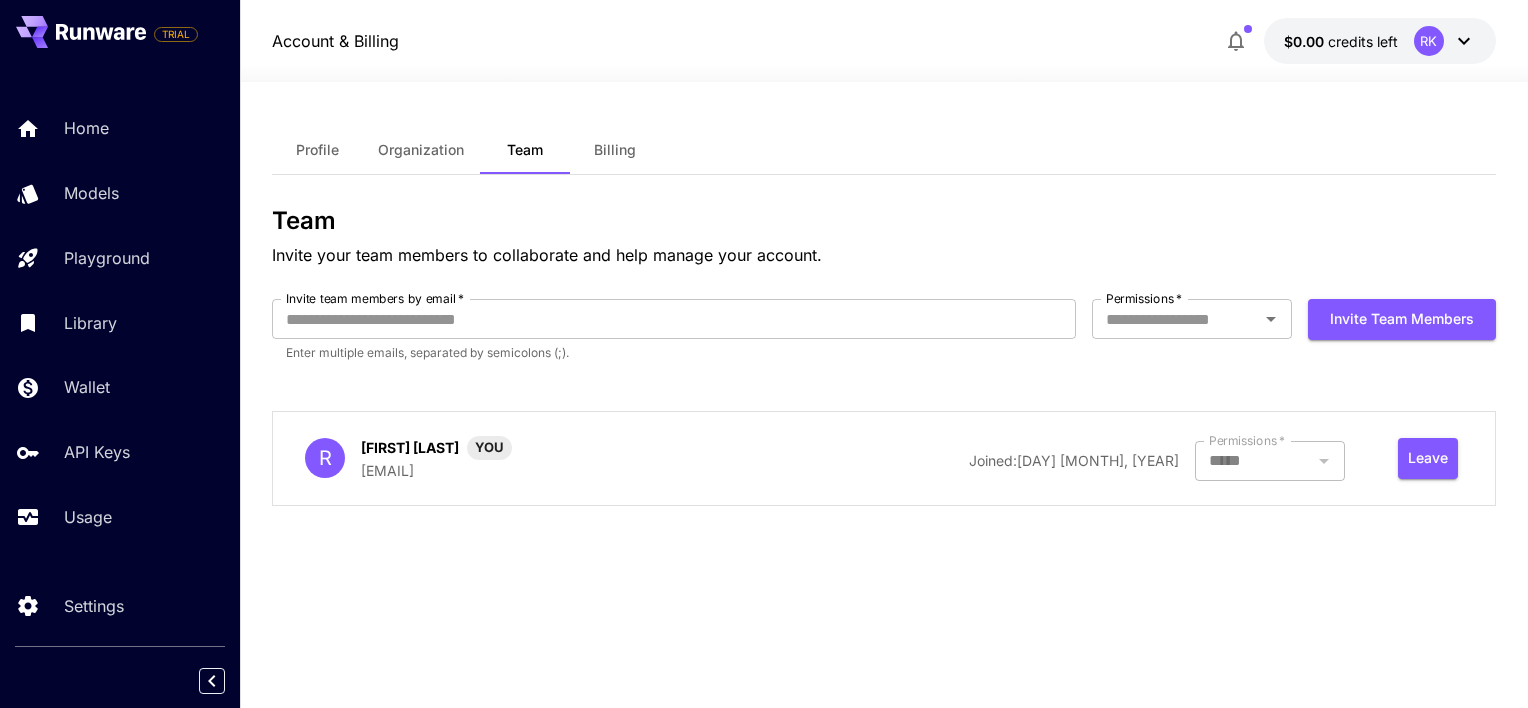 click on "Billing" at bounding box center [615, 150] 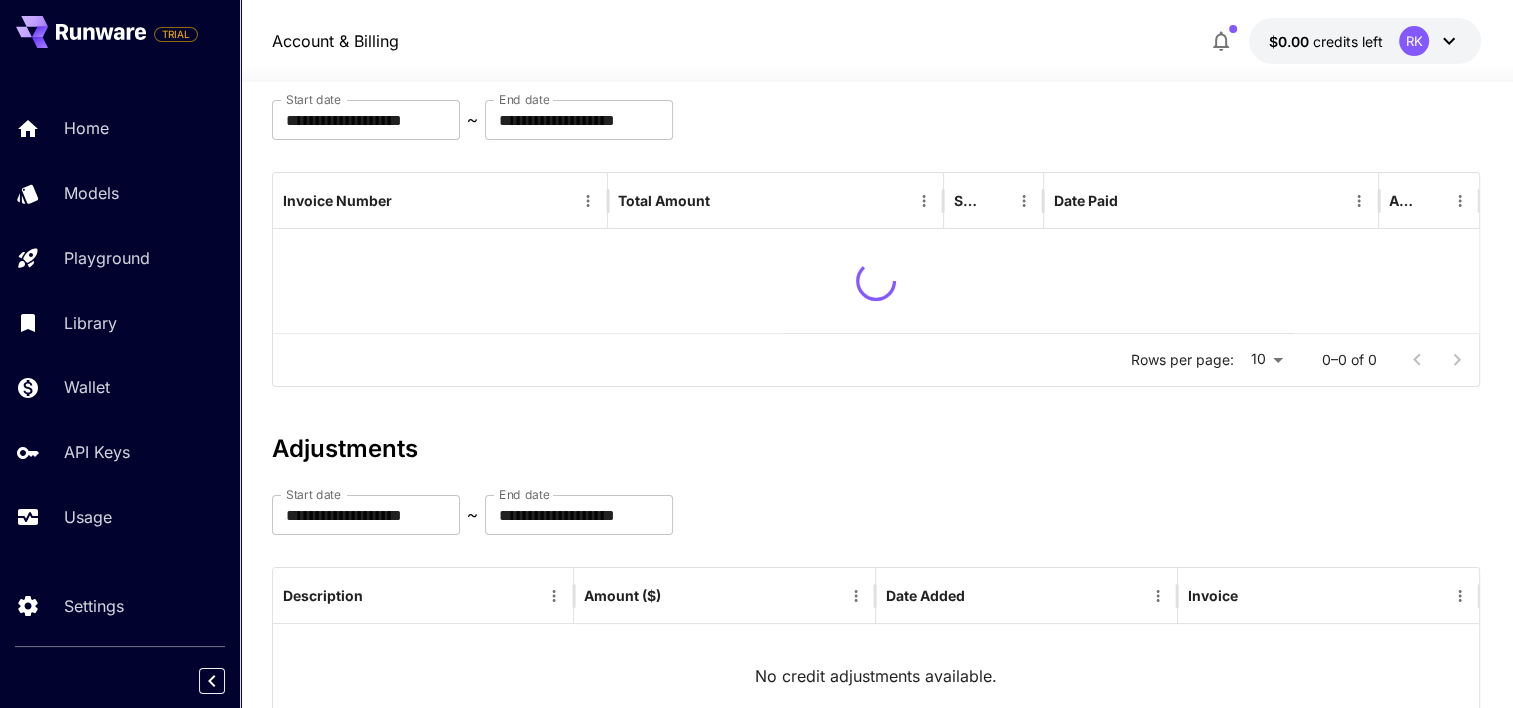 scroll, scrollTop: 100, scrollLeft: 0, axis: vertical 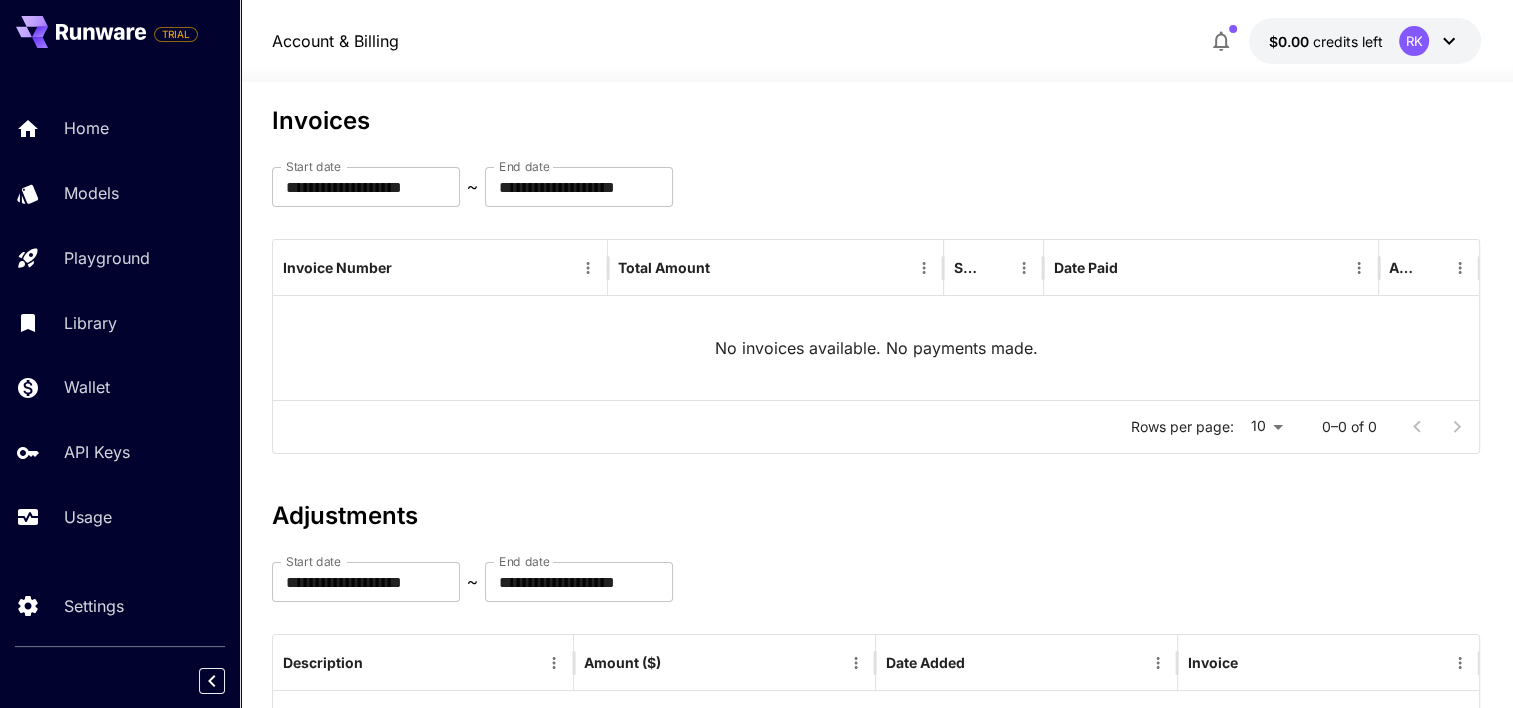 drag, startPoint x: 721, startPoint y: 349, endPoint x: 544, endPoint y: 352, distance: 177.02542 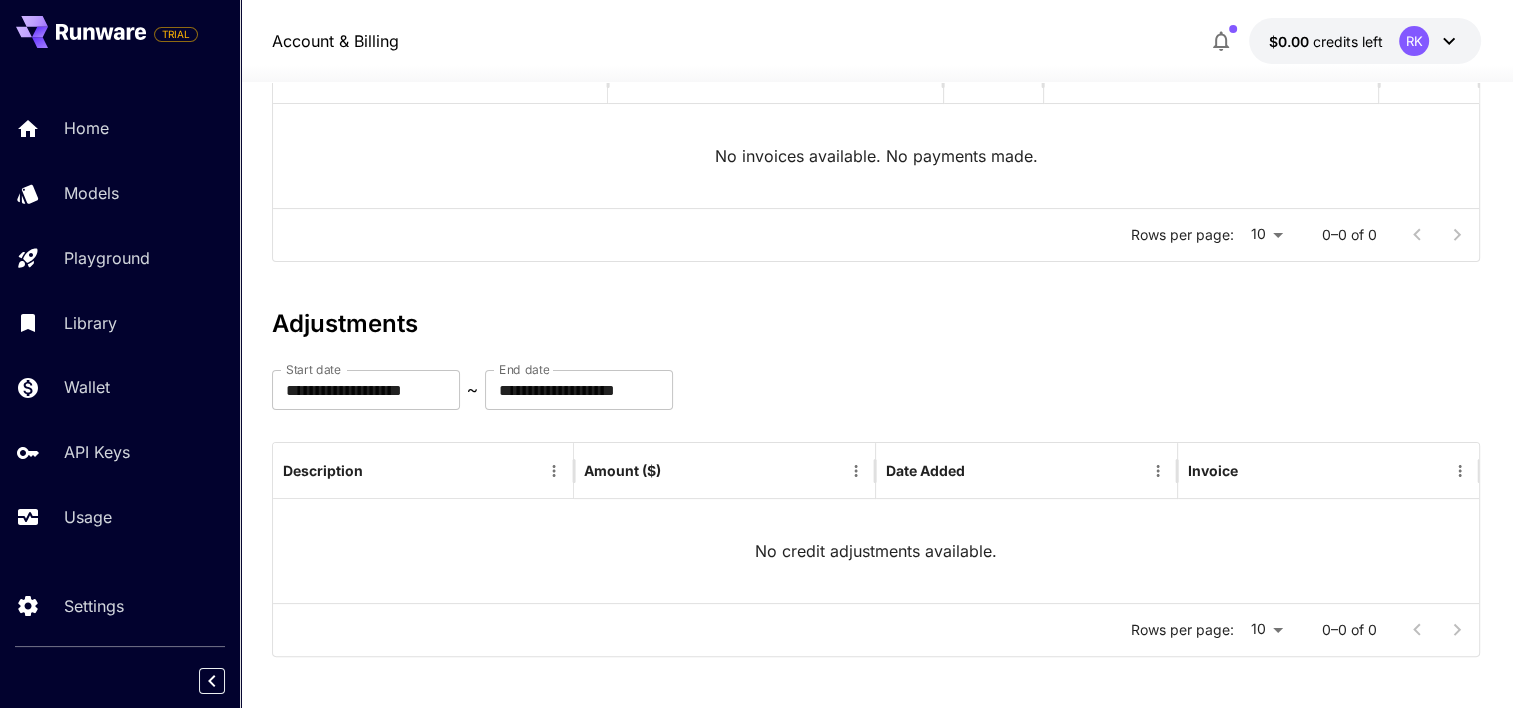 scroll, scrollTop: 300, scrollLeft: 0, axis: vertical 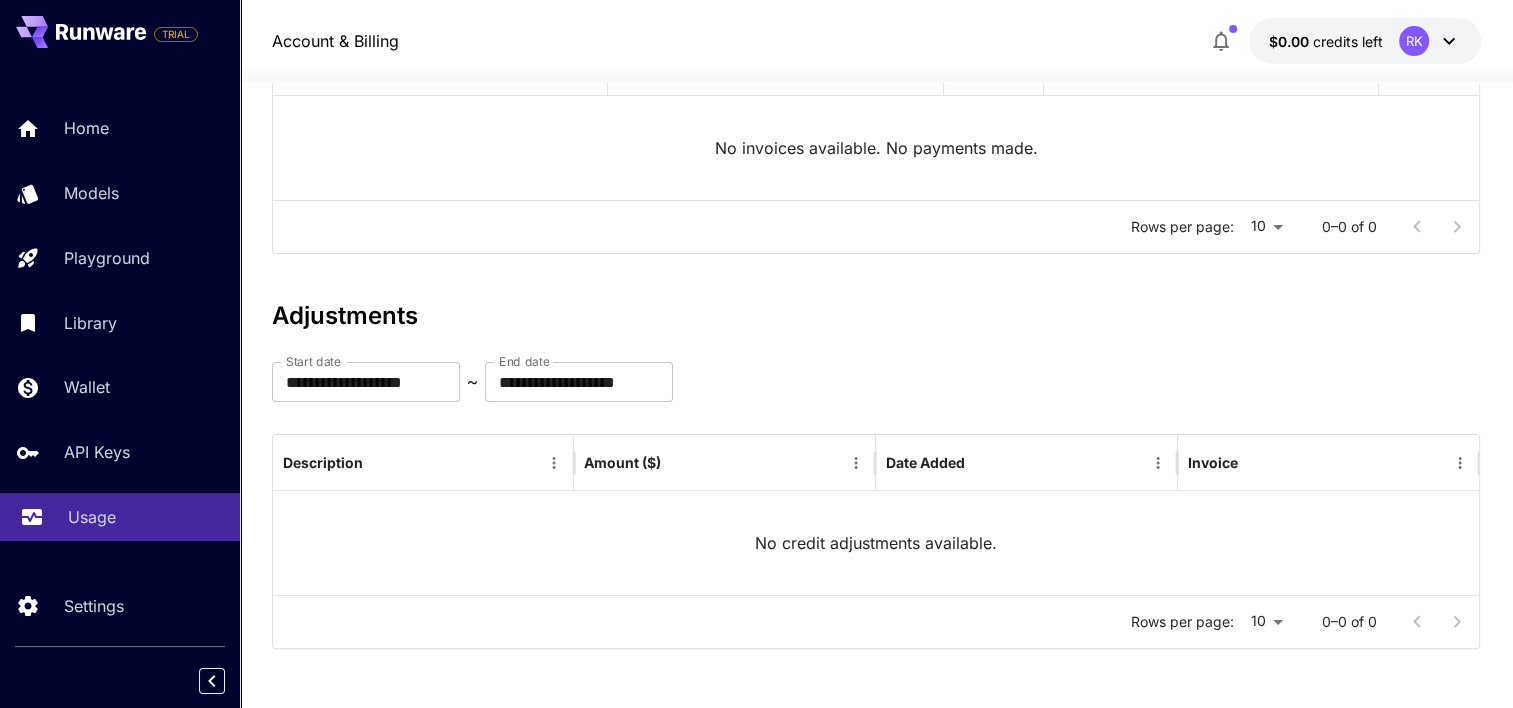 click on "Usage" at bounding box center (120, 517) 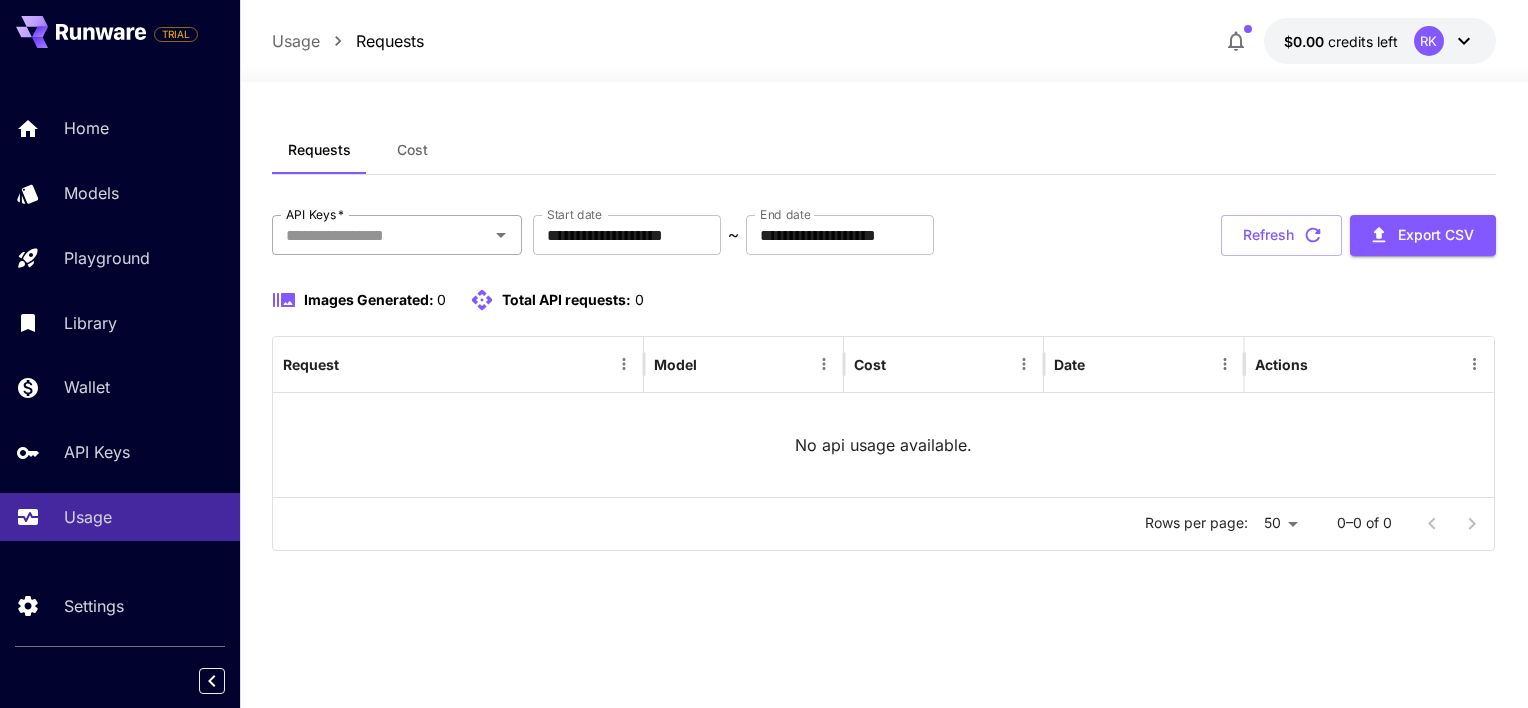click on "API Keys   *" at bounding box center (380, 235) 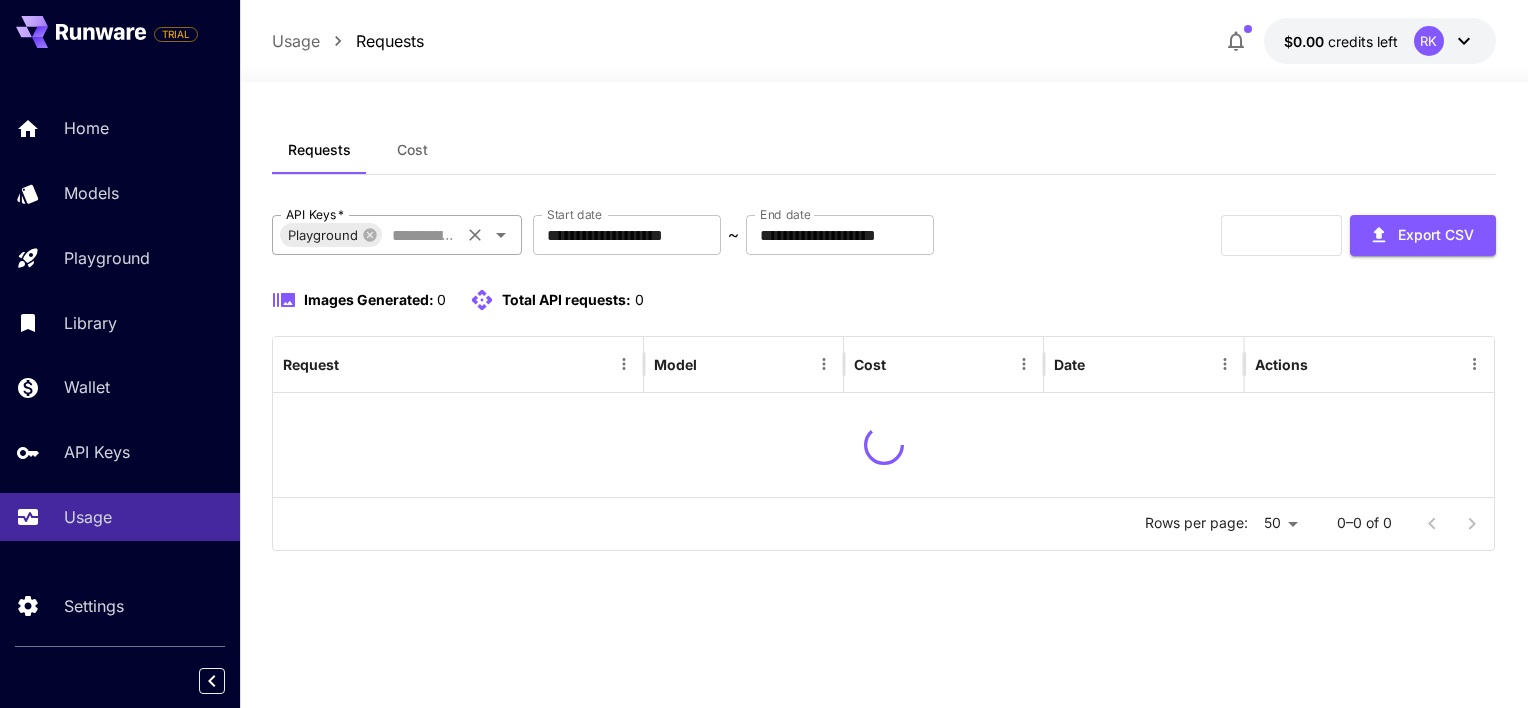 click on "API Keys   *" at bounding box center [420, 235] 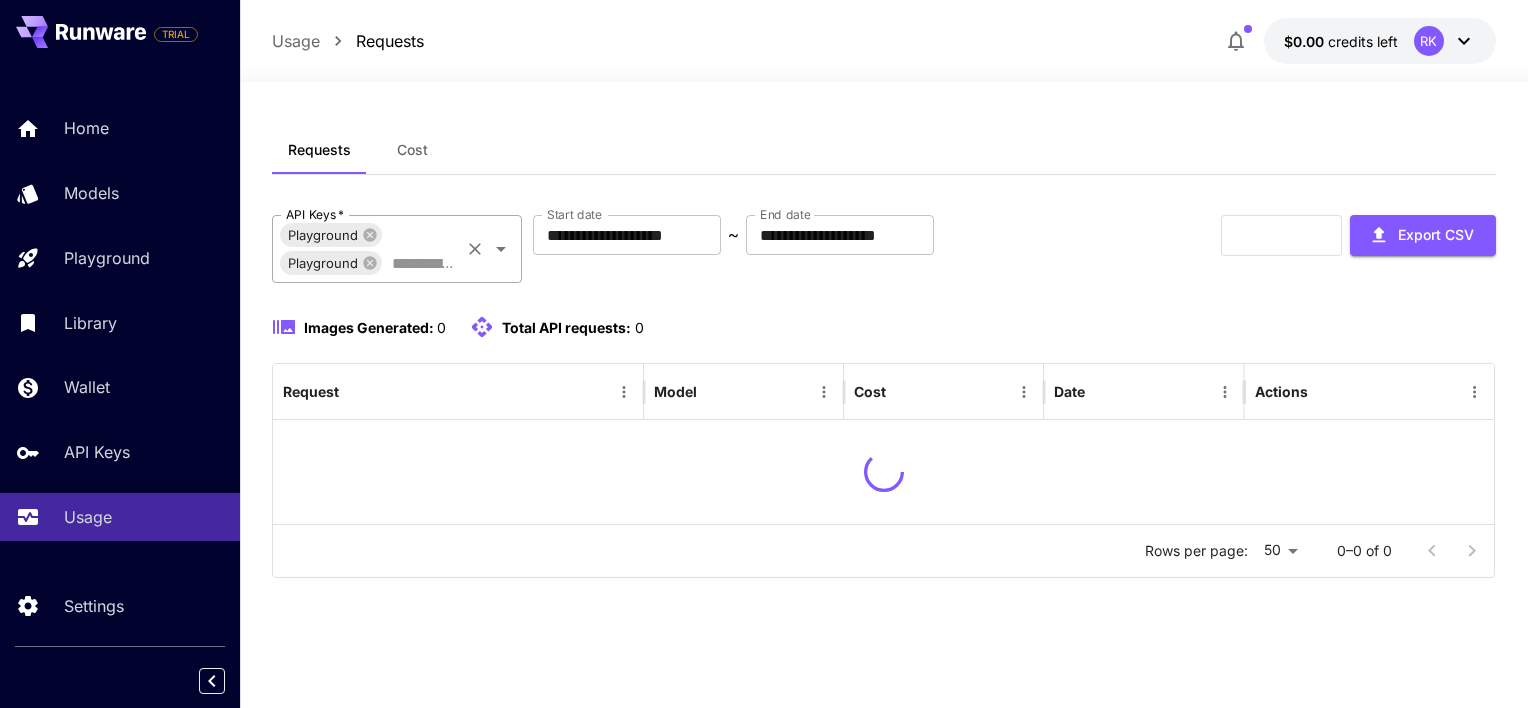 click at bounding box center (487, 249) 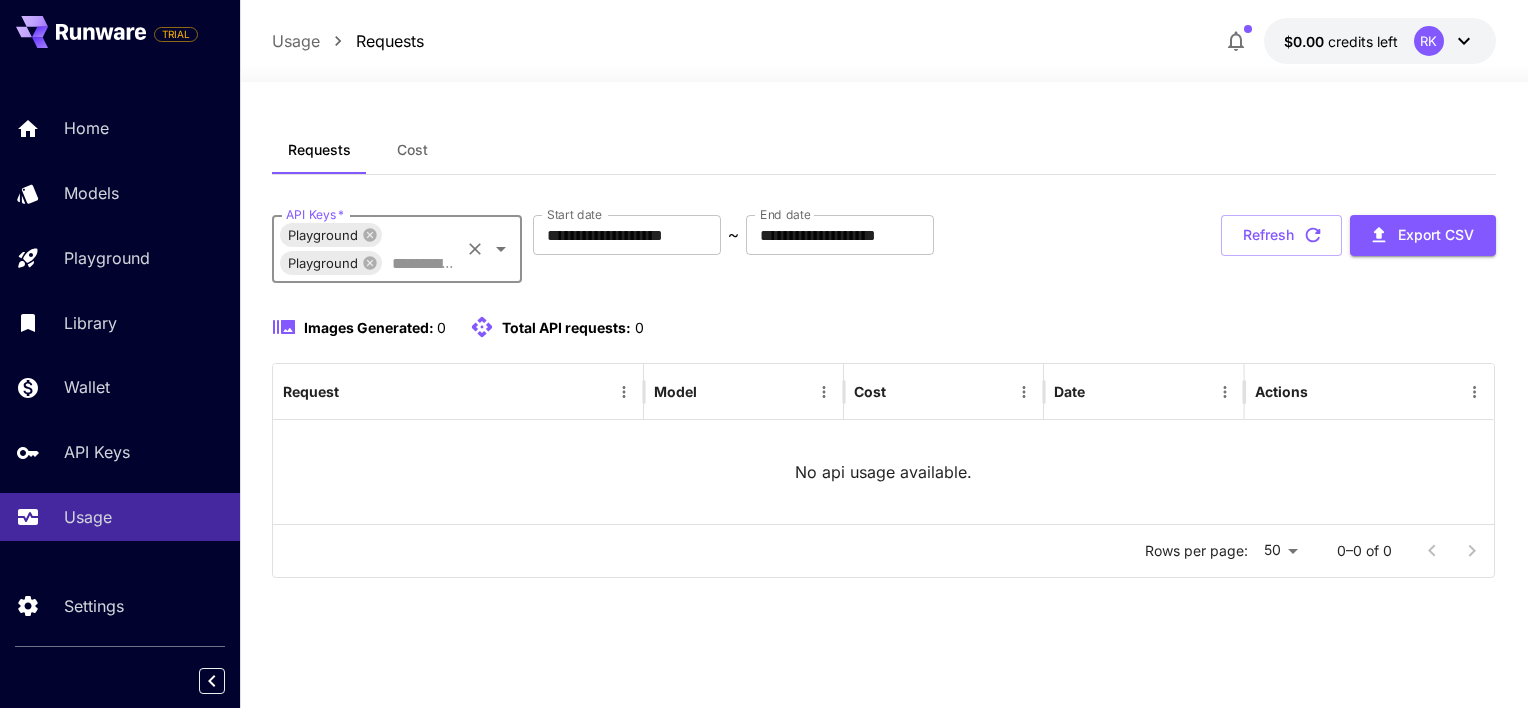 click 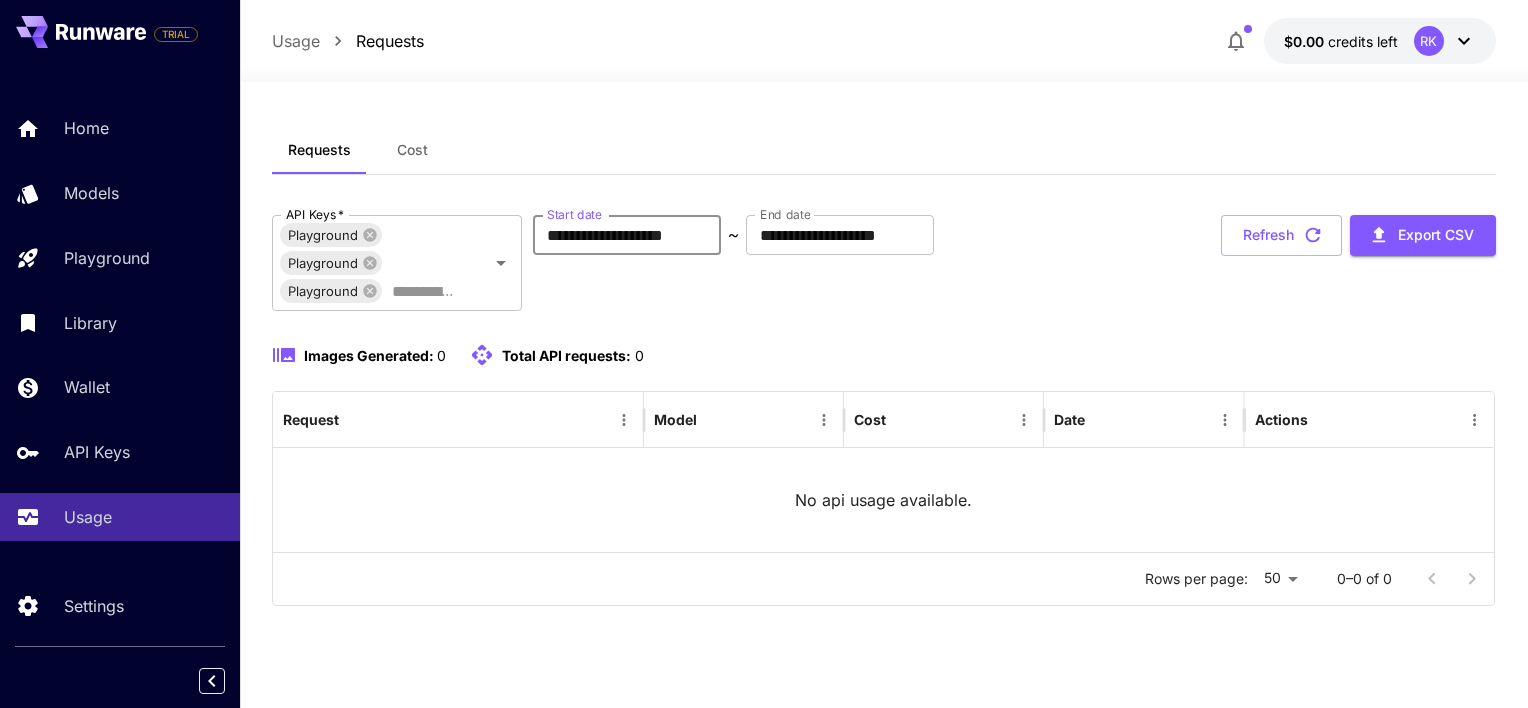 click on "**********" at bounding box center (627, 235) 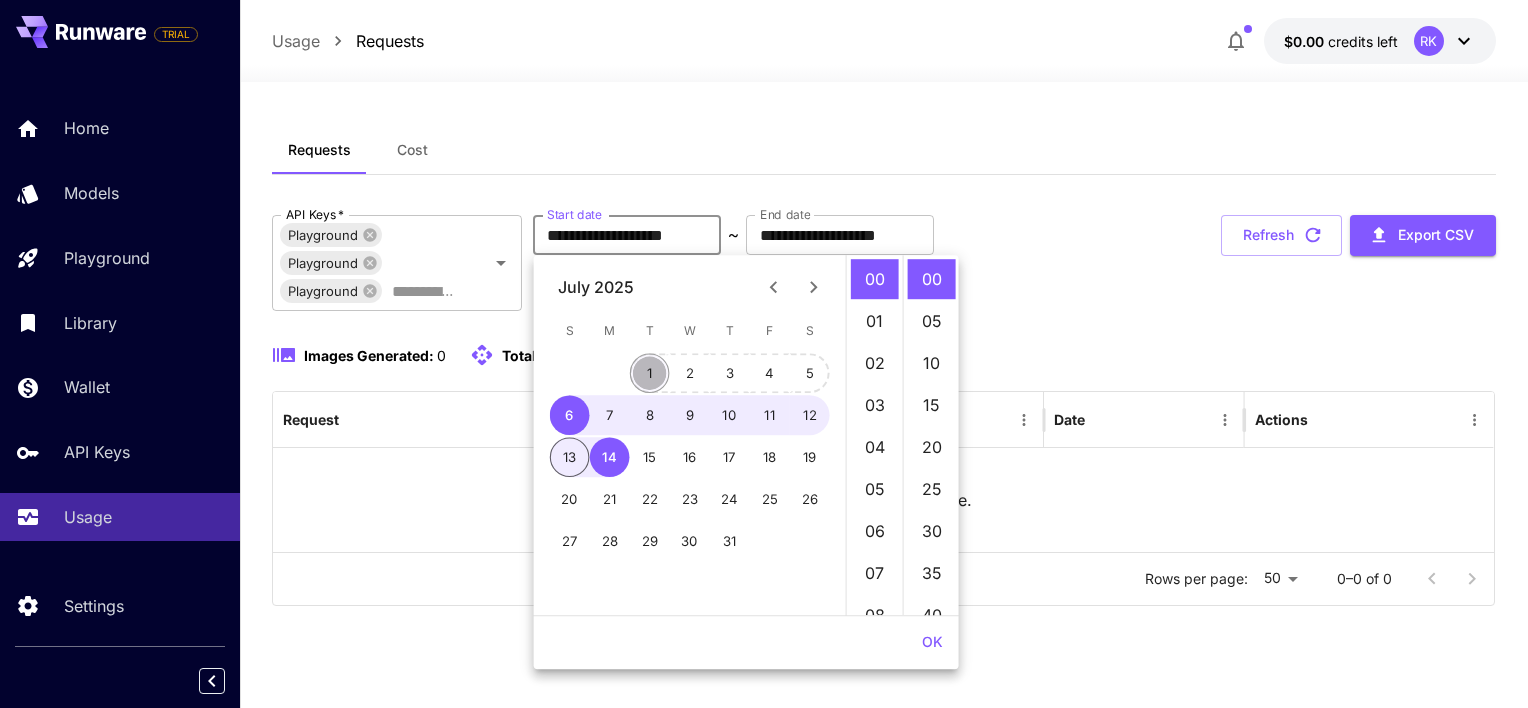 click on "1" at bounding box center [650, 373] 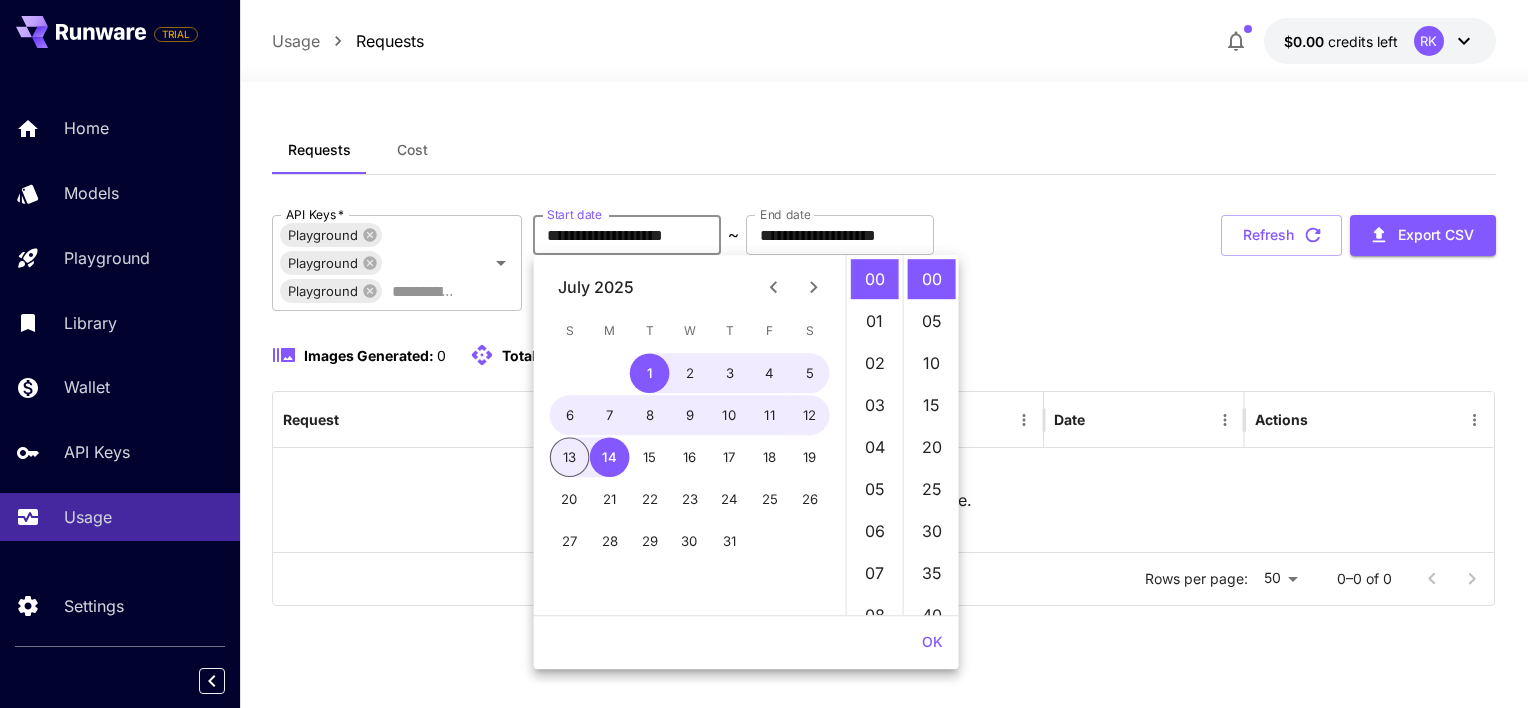 click 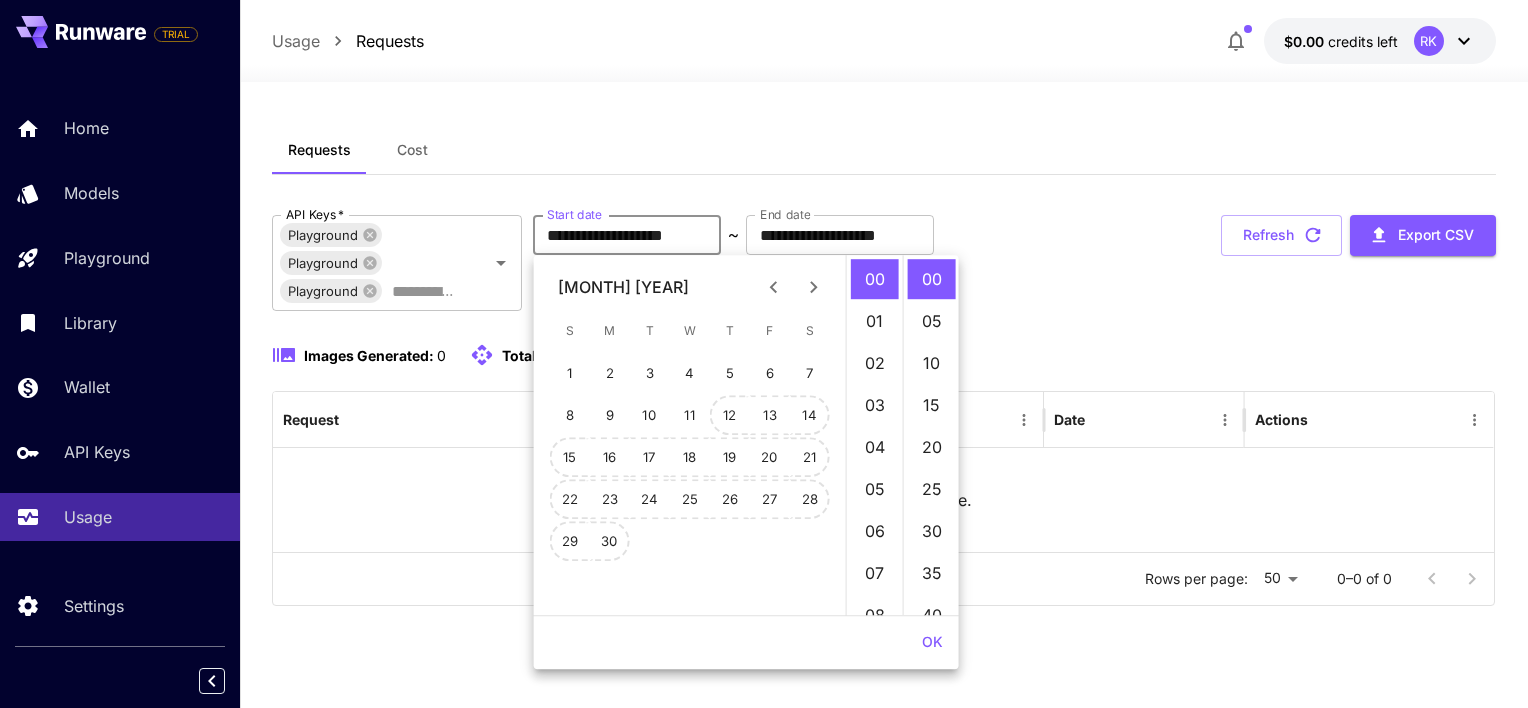 click on "18" at bounding box center (690, 457) 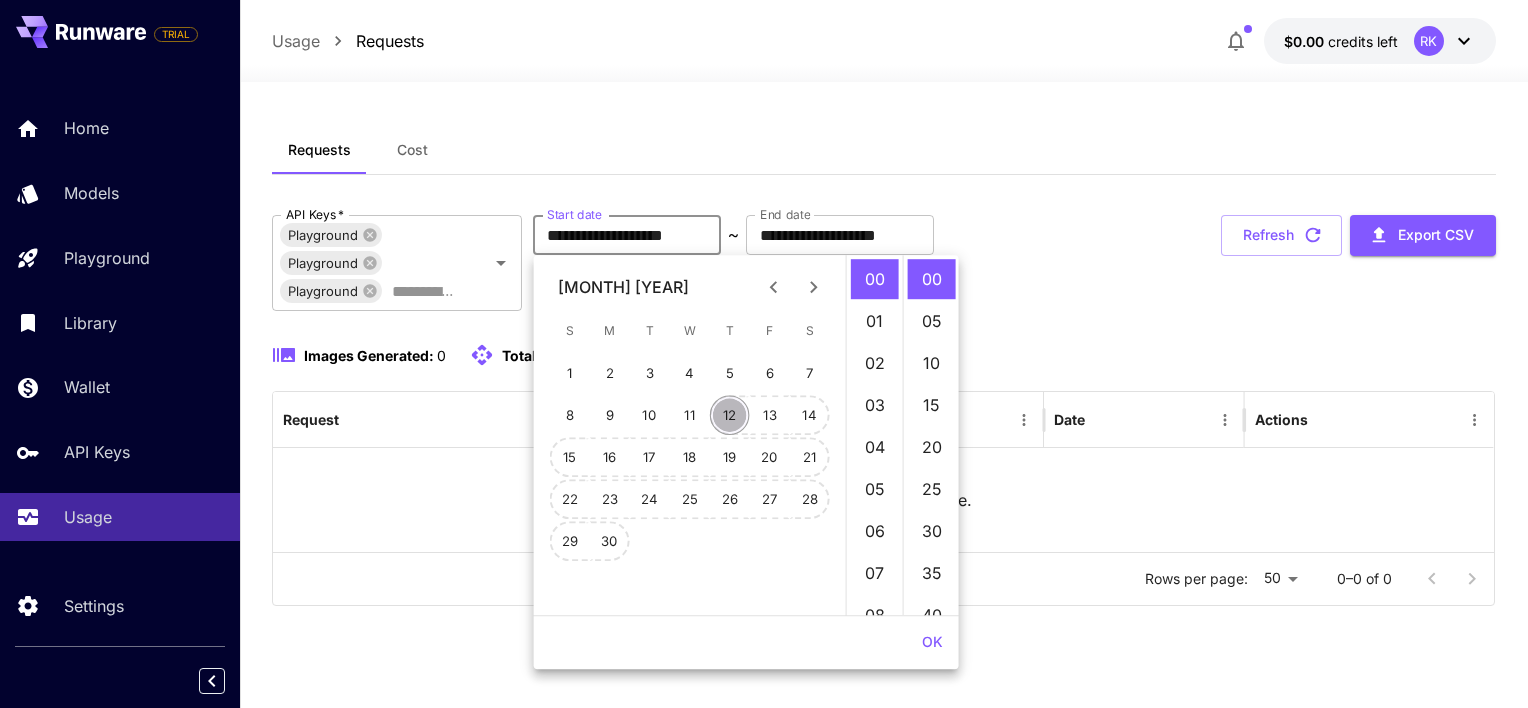 click on "12" at bounding box center (730, 415) 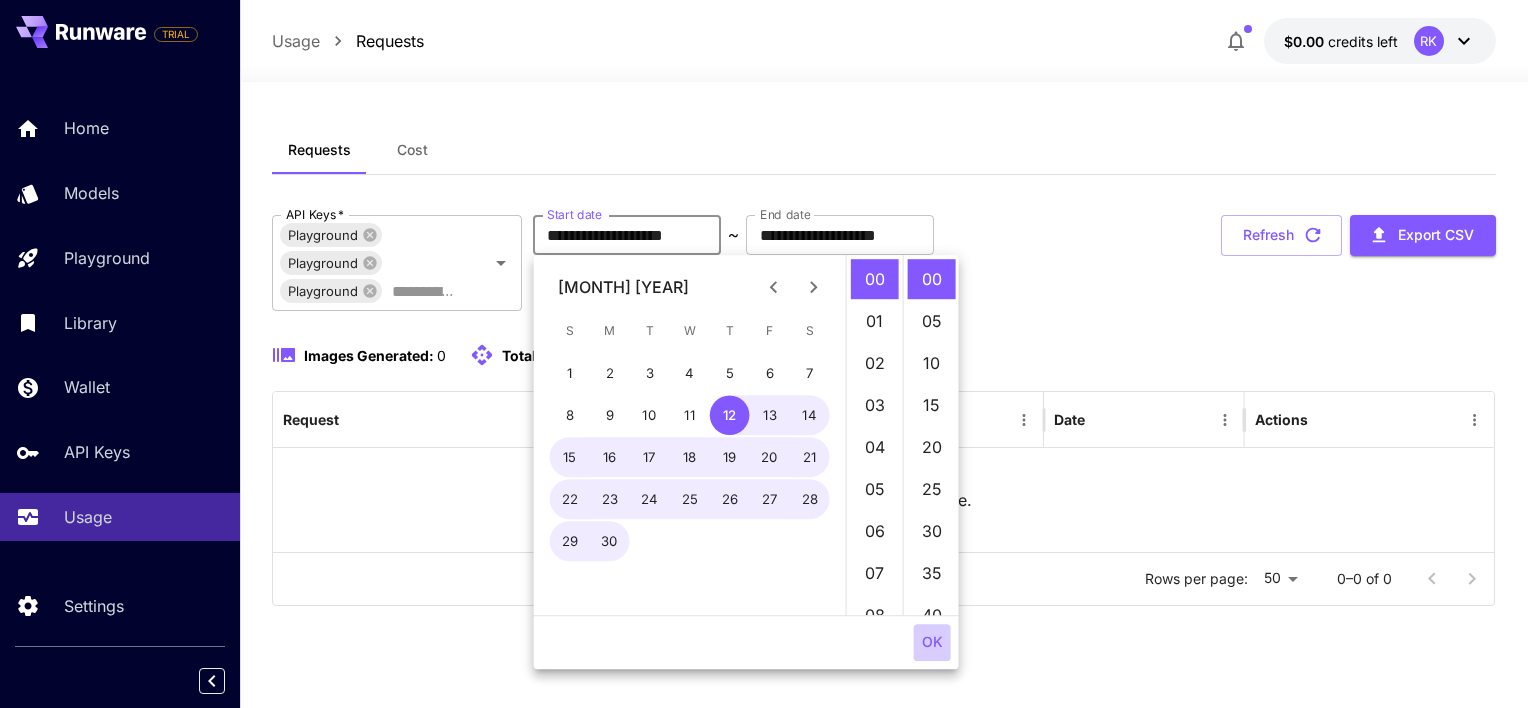 click on "OK" at bounding box center (932, 642) 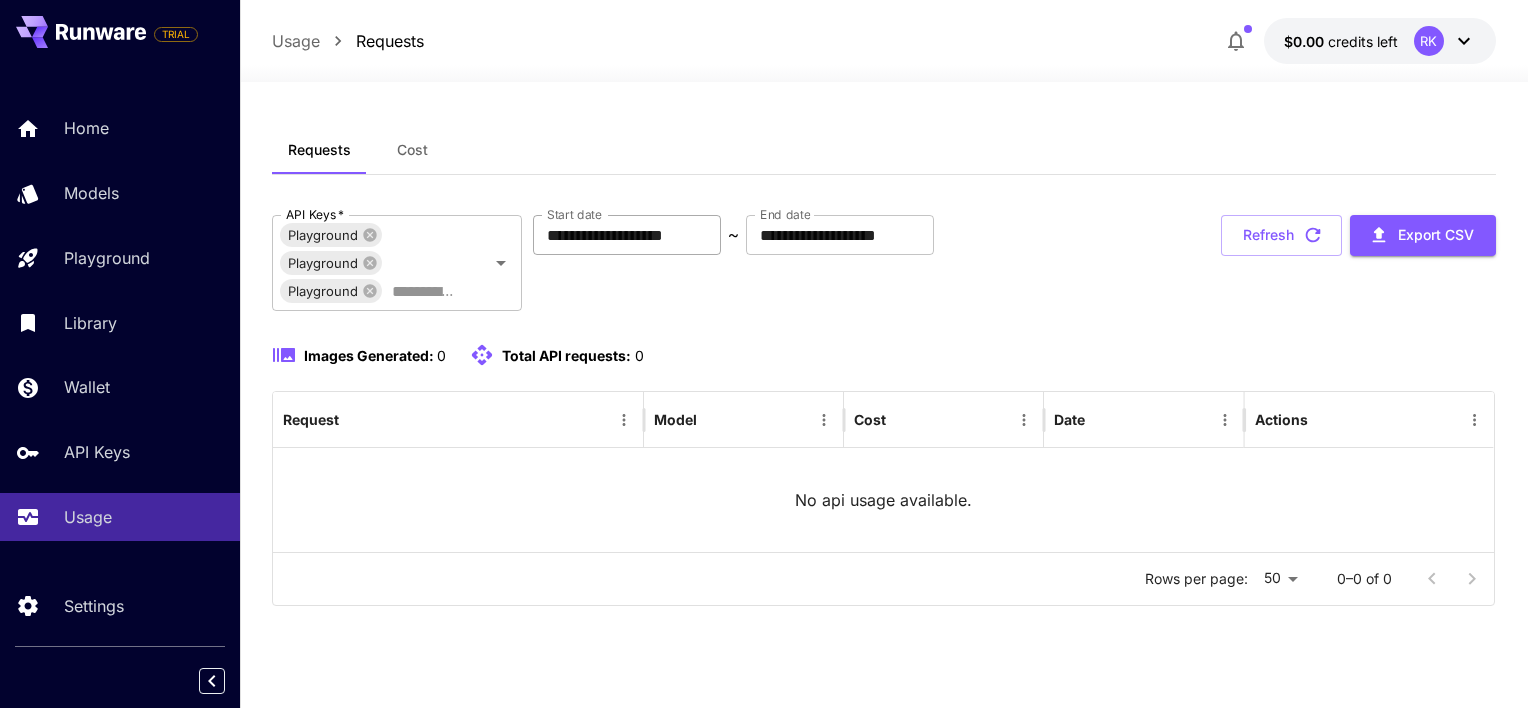 click on "**********" at bounding box center (627, 235) 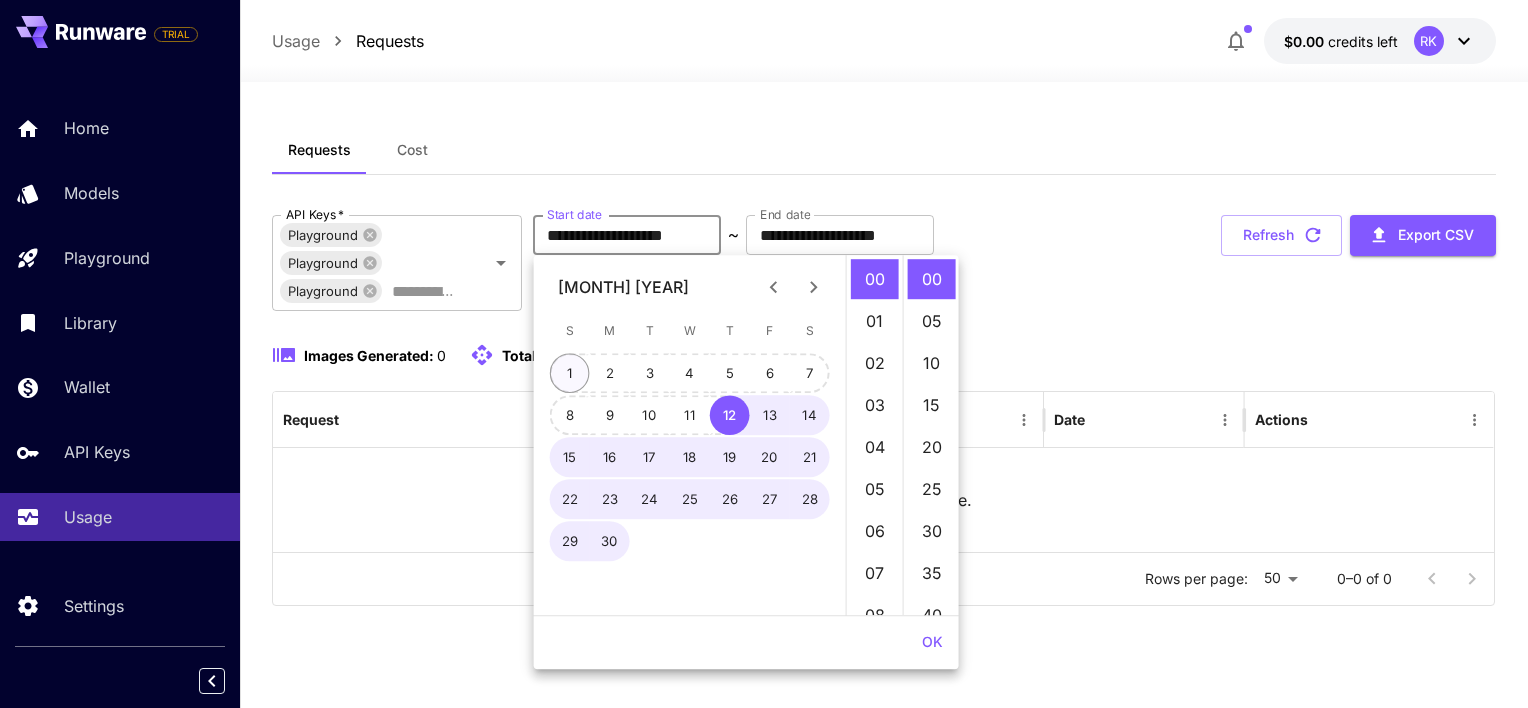 click on "1" at bounding box center [570, 373] 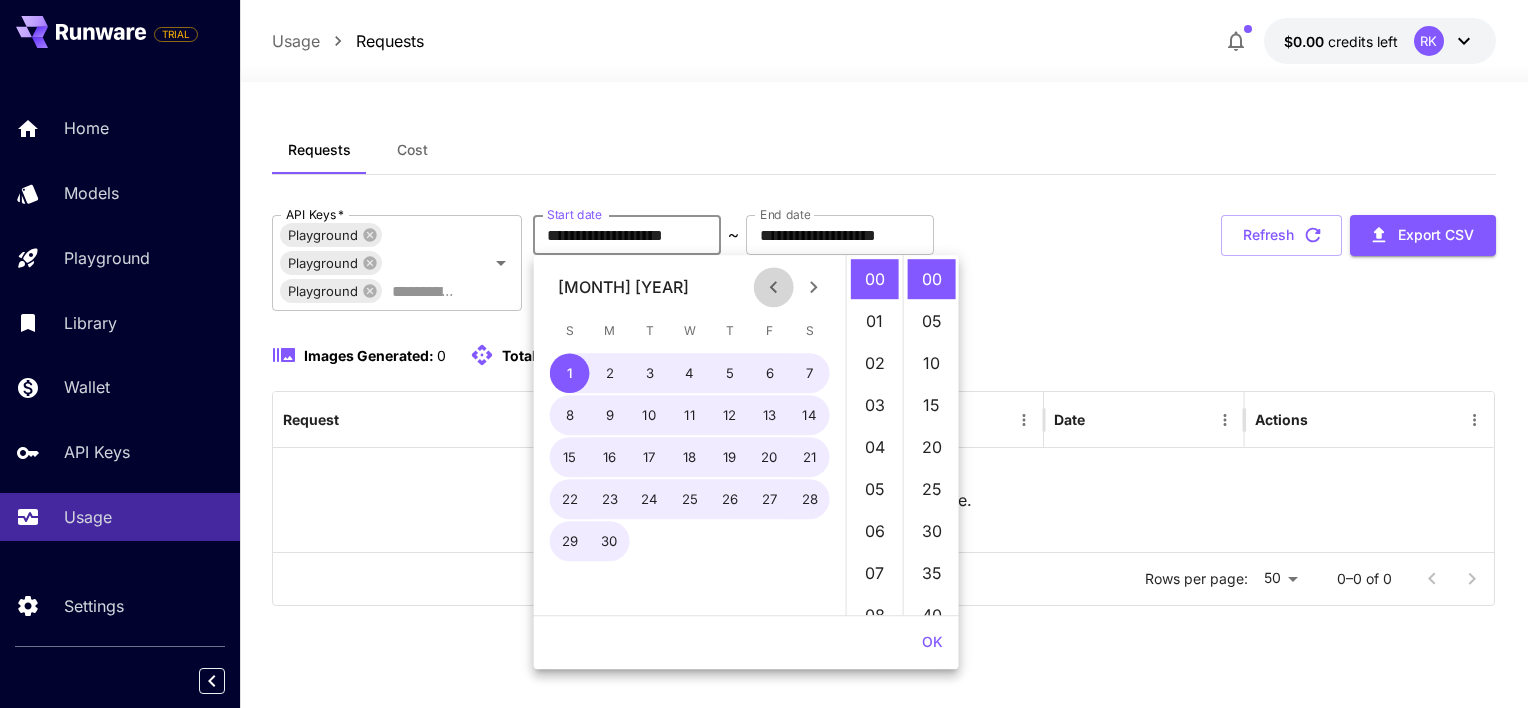 click 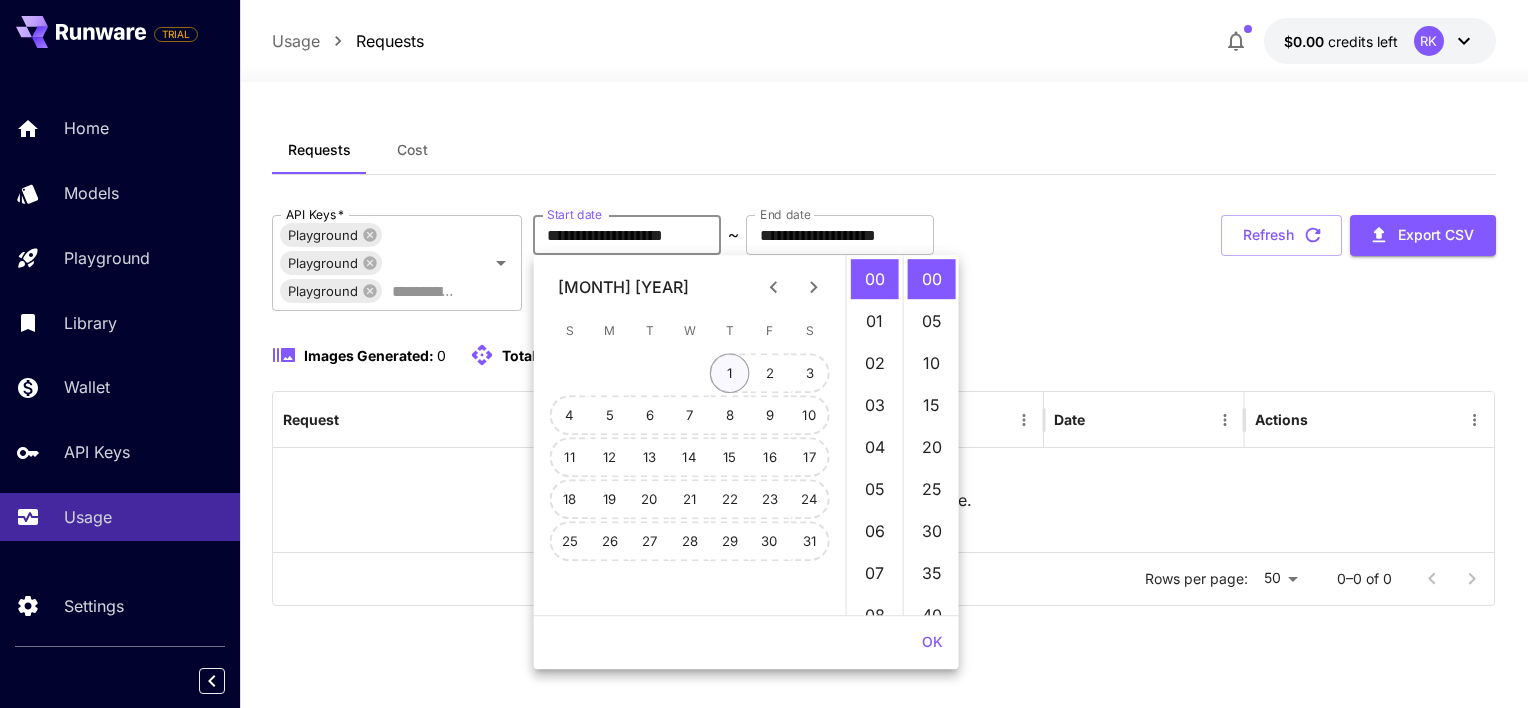 click on "1" at bounding box center [730, 373] 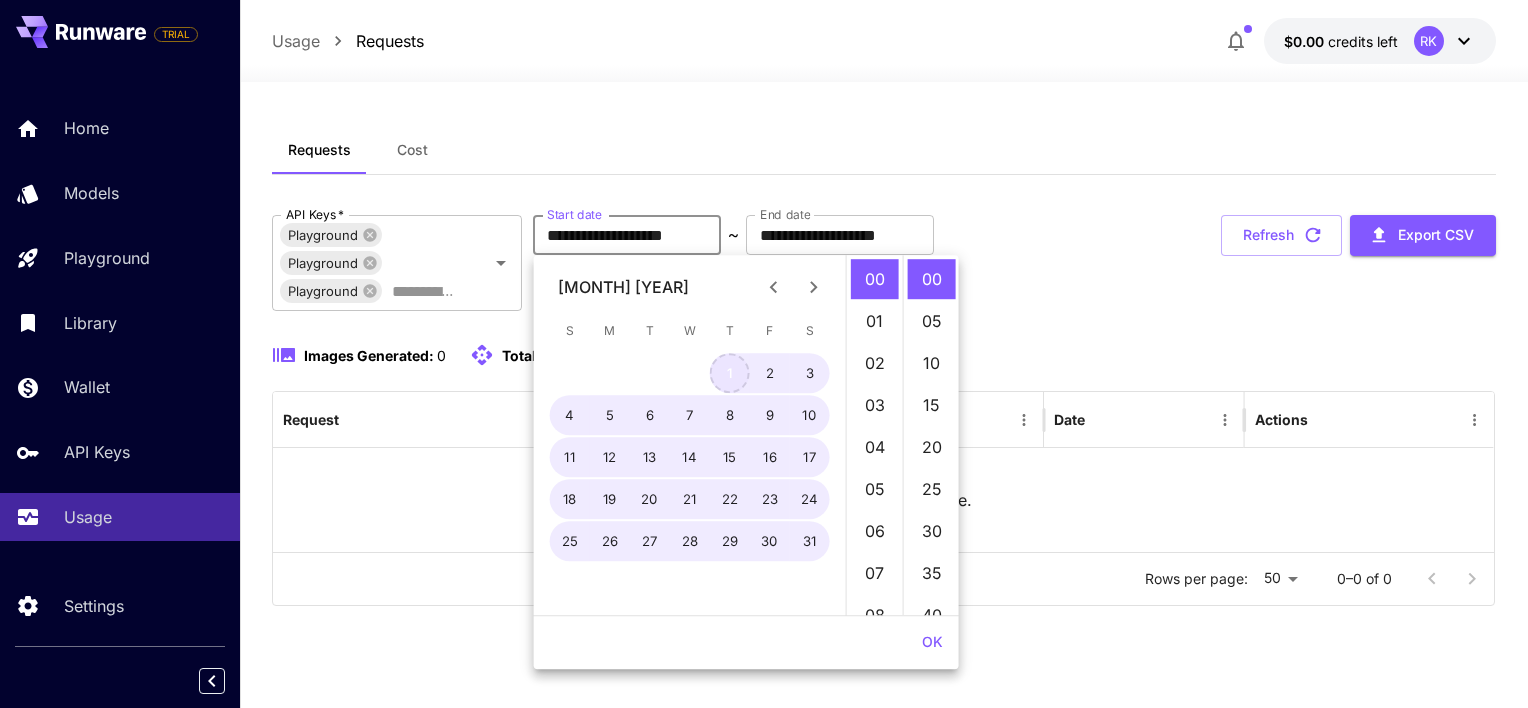 type on "**********" 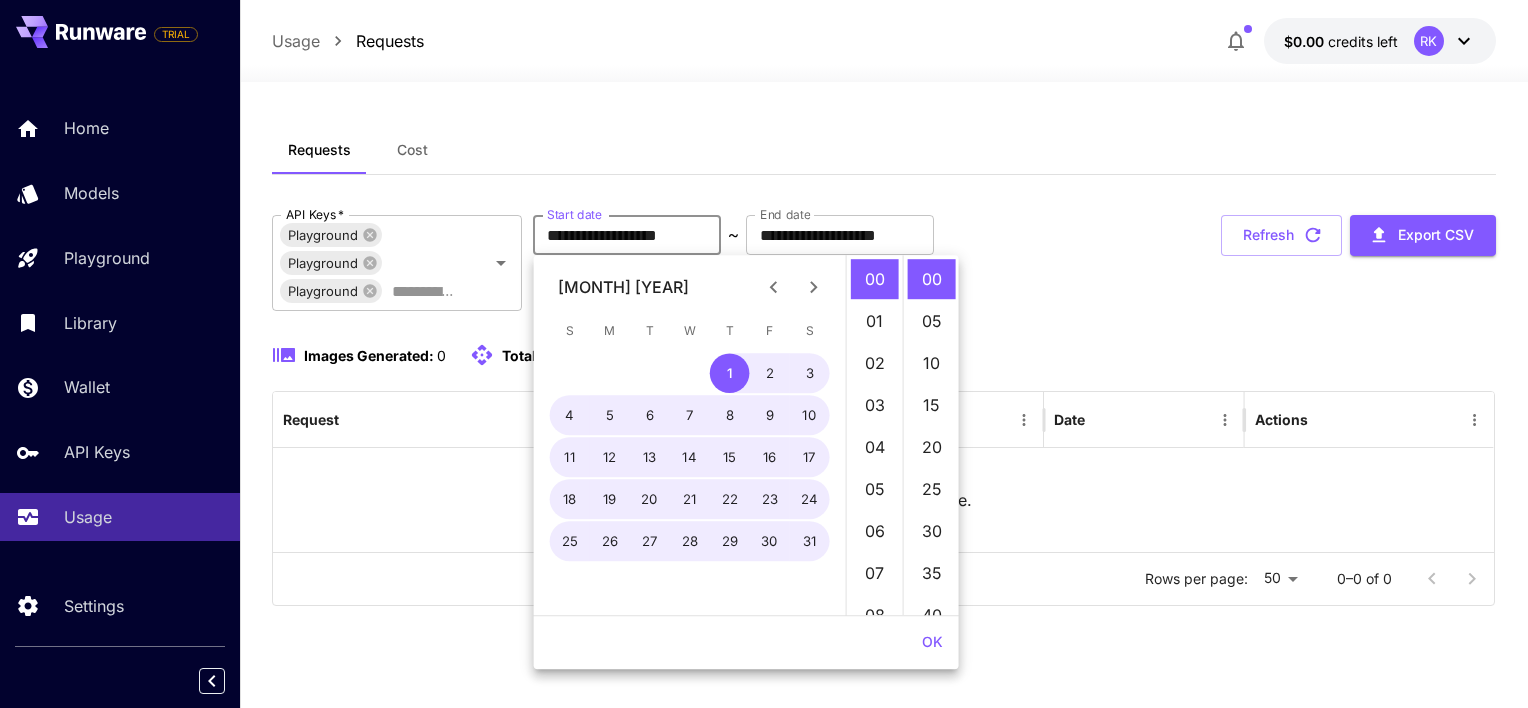click on "**********" at bounding box center [884, 263] 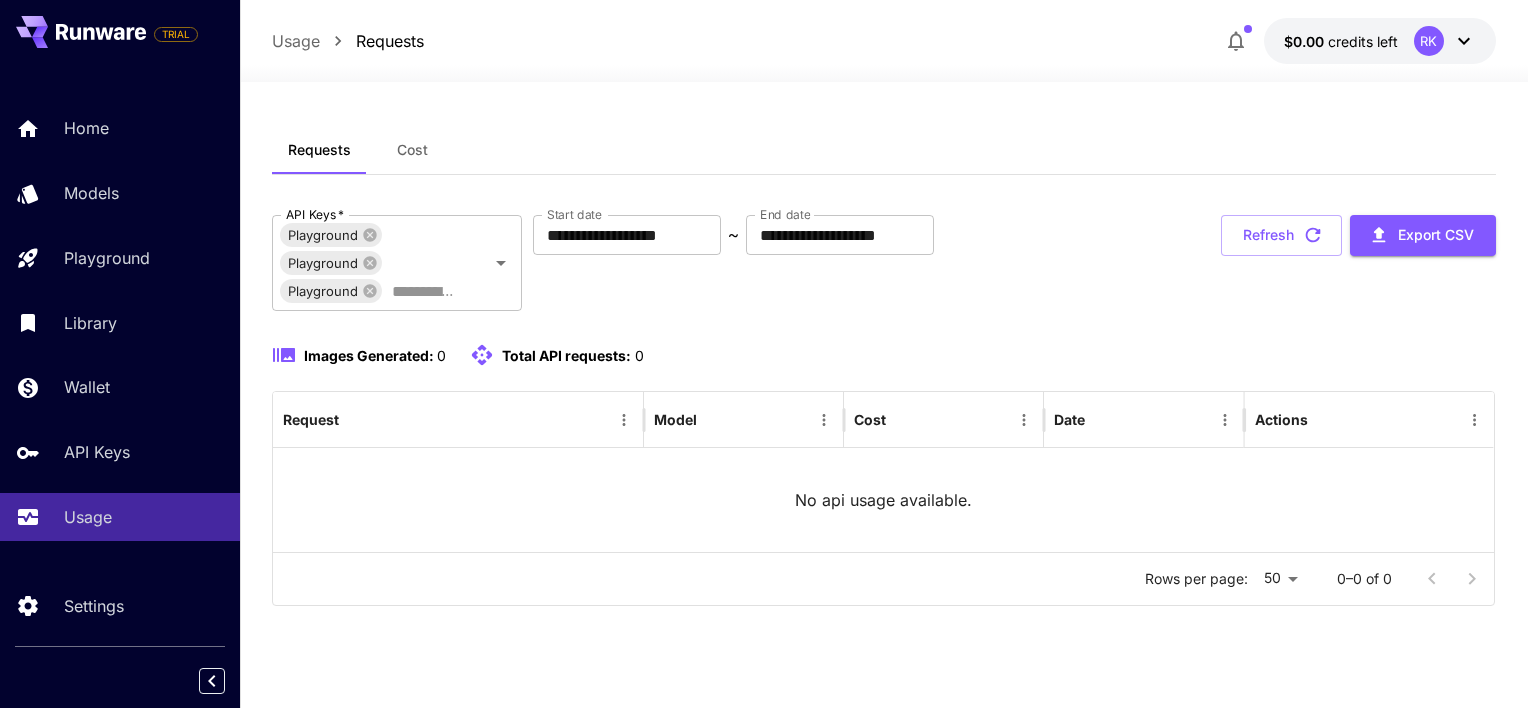 click on "Images Generated: 0 Total API requests: 0" at bounding box center (457, 355) 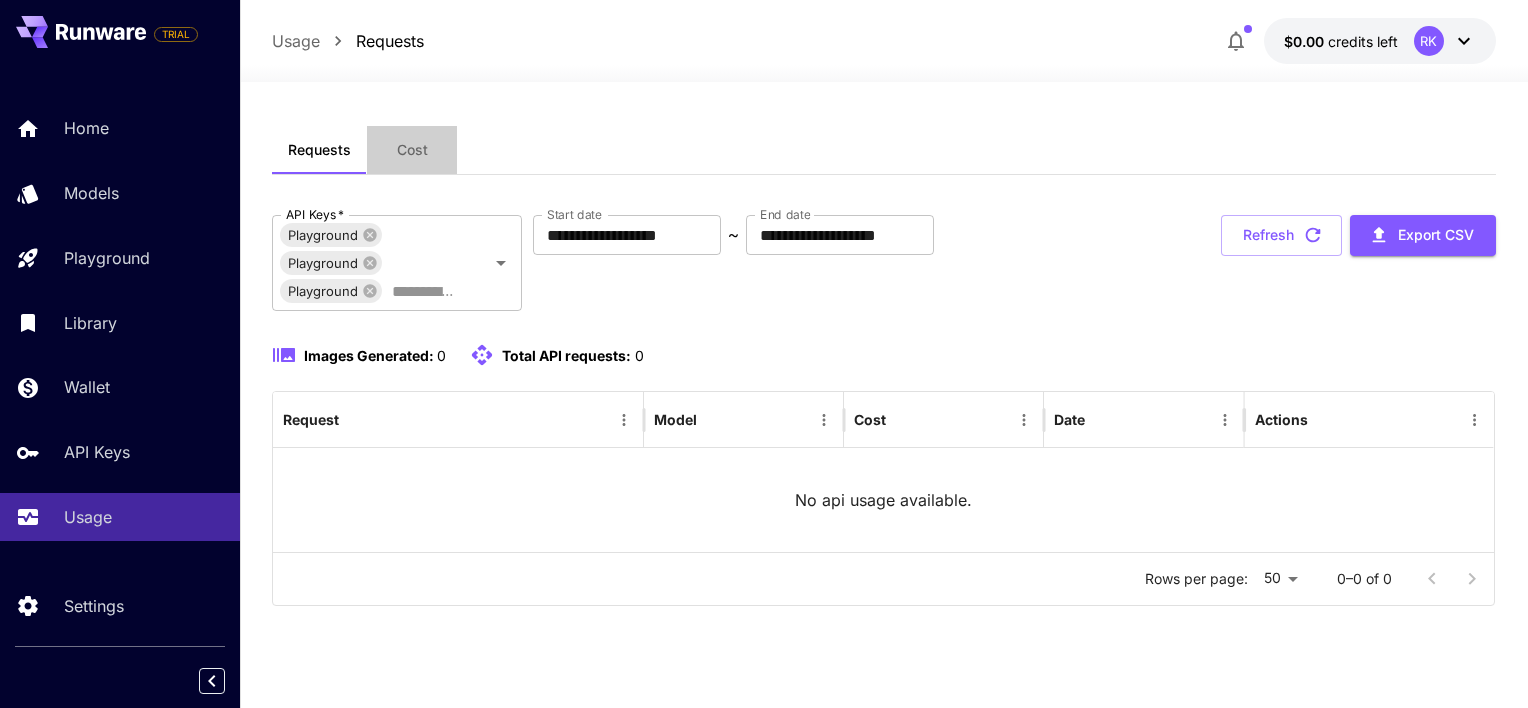 click on "Cost" at bounding box center (412, 150) 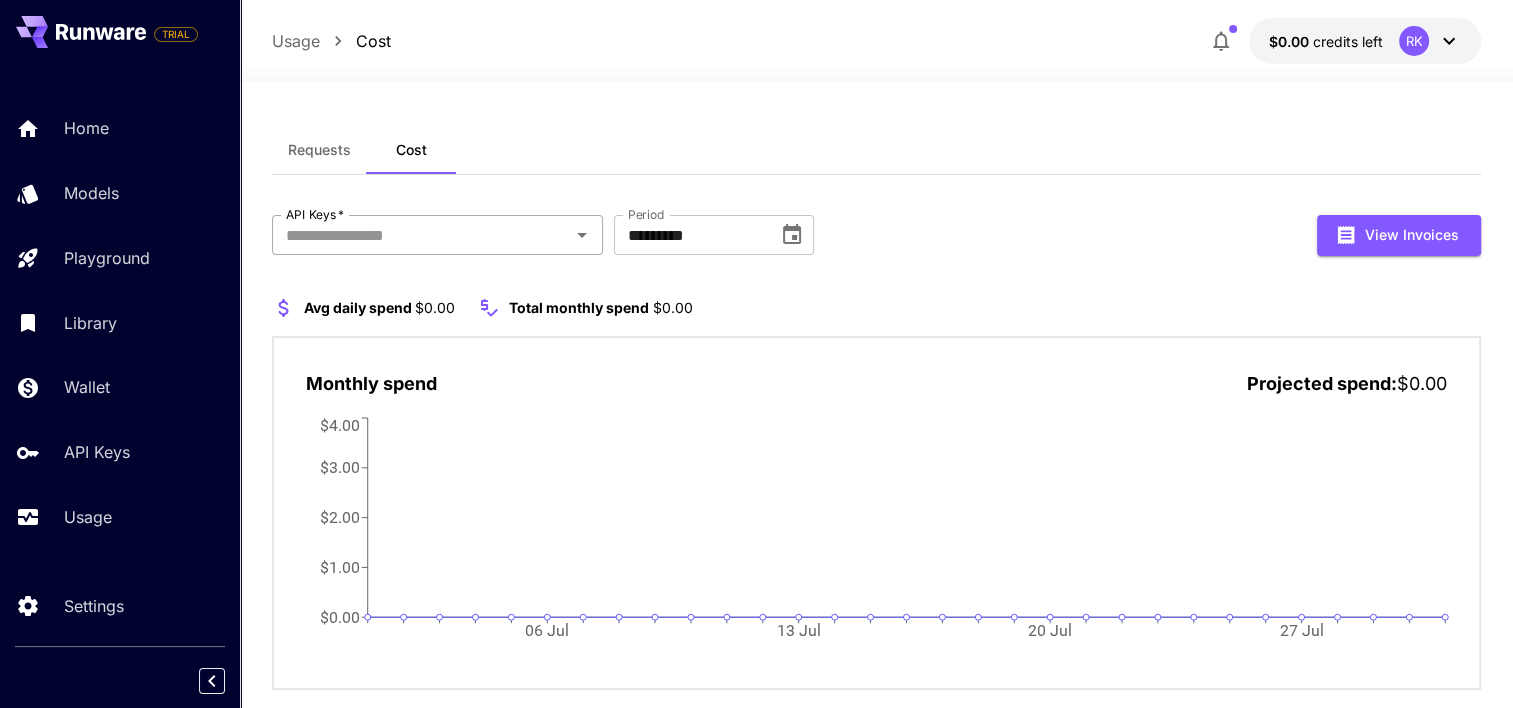 click on "API Keys   *" at bounding box center [437, 235] 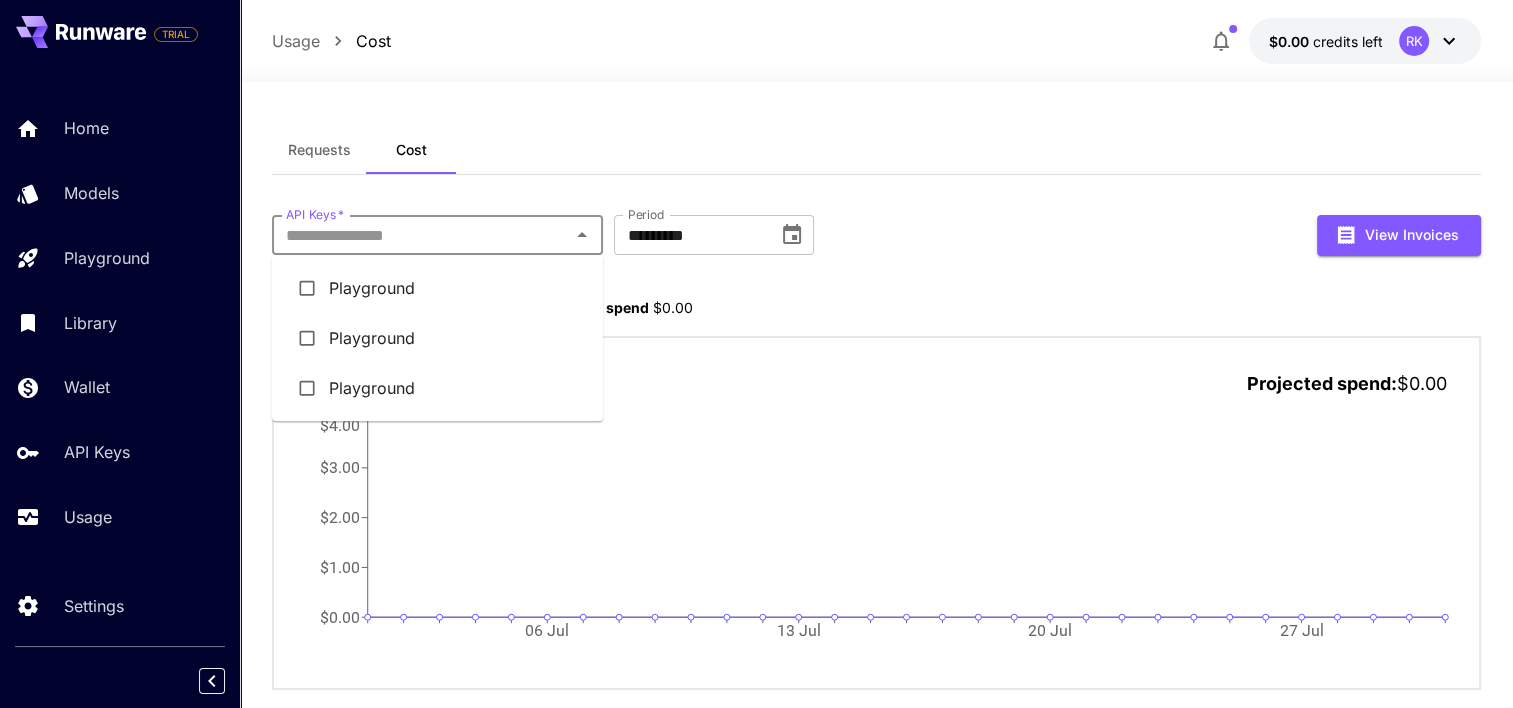 click on "Playground" at bounding box center (437, 288) 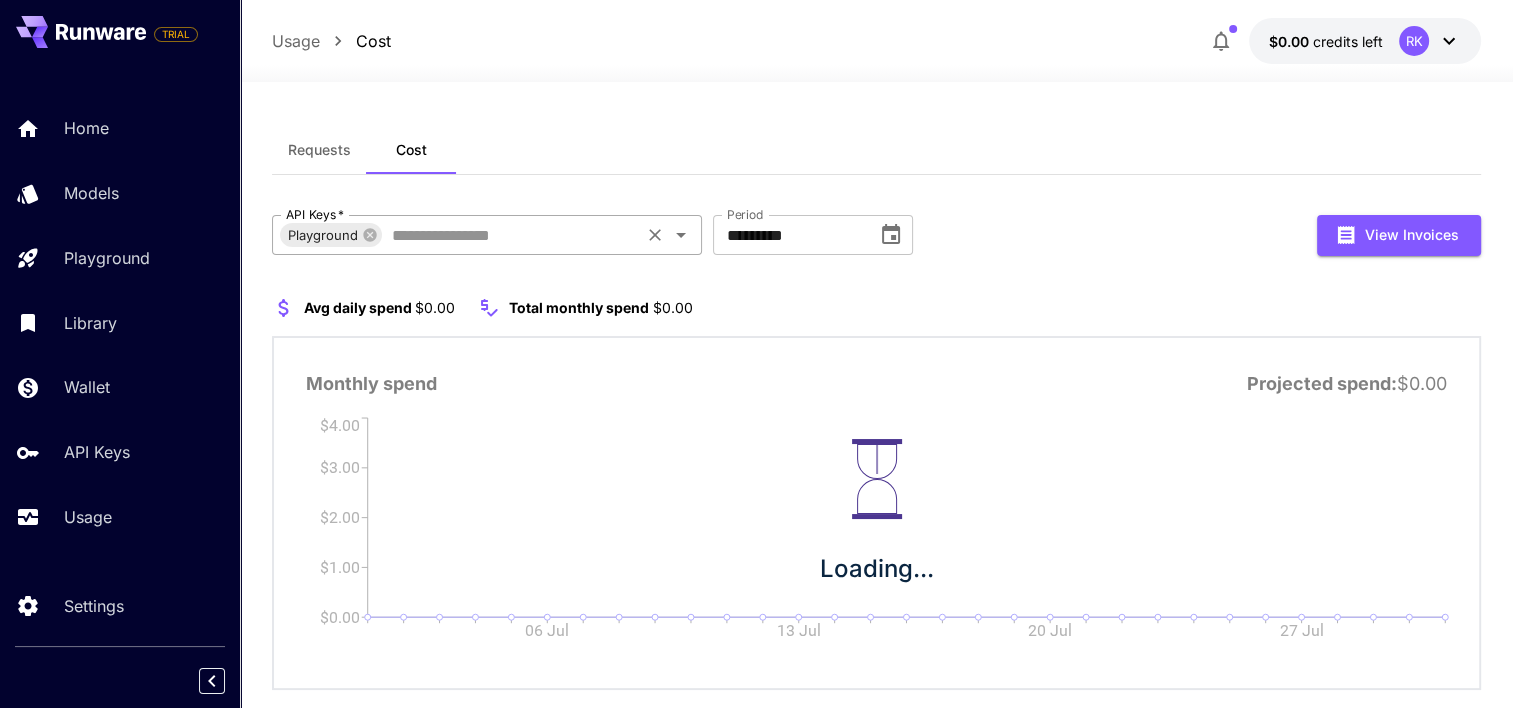 click on "API Keys   *" at bounding box center (510, 235) 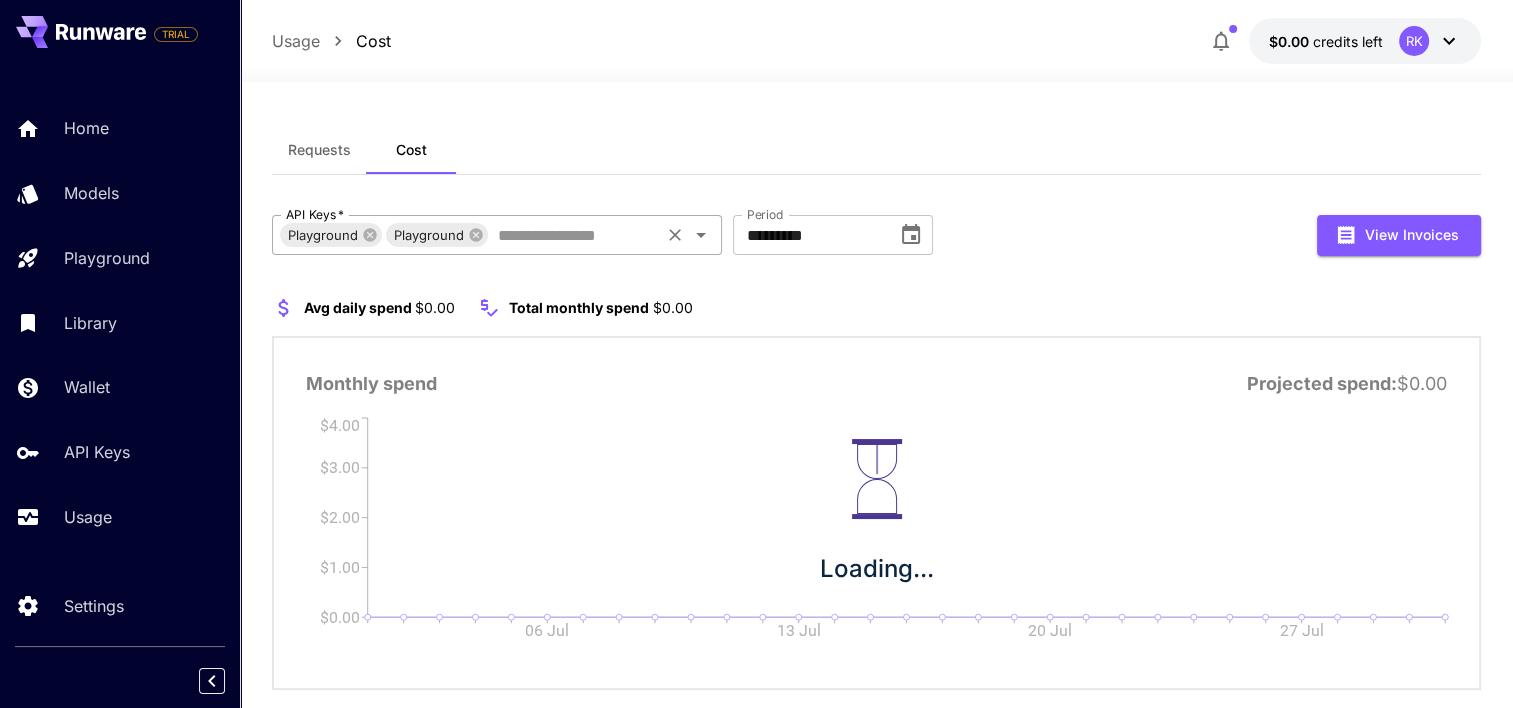 click on "API Keys   *" at bounding box center [573, 235] 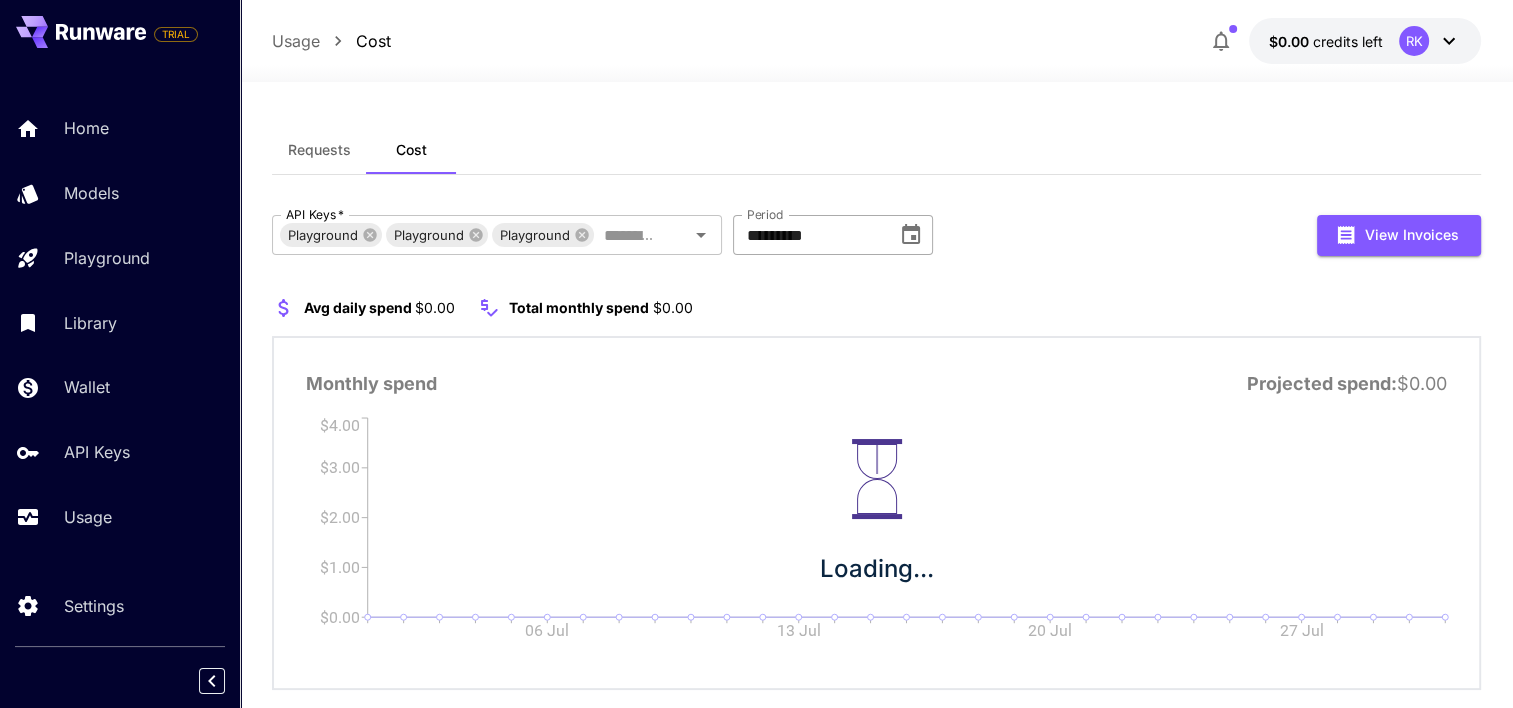 click on "*********" at bounding box center [808, 235] 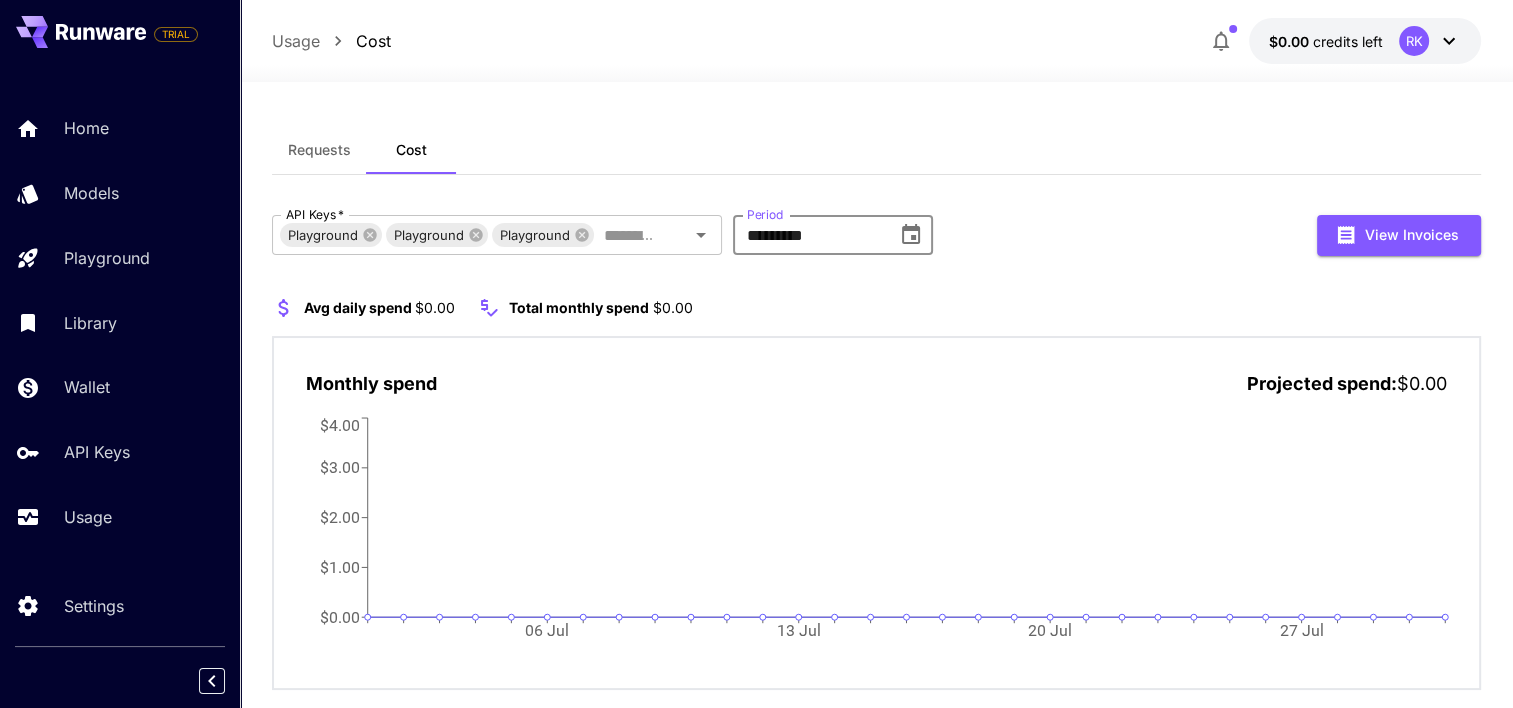 click 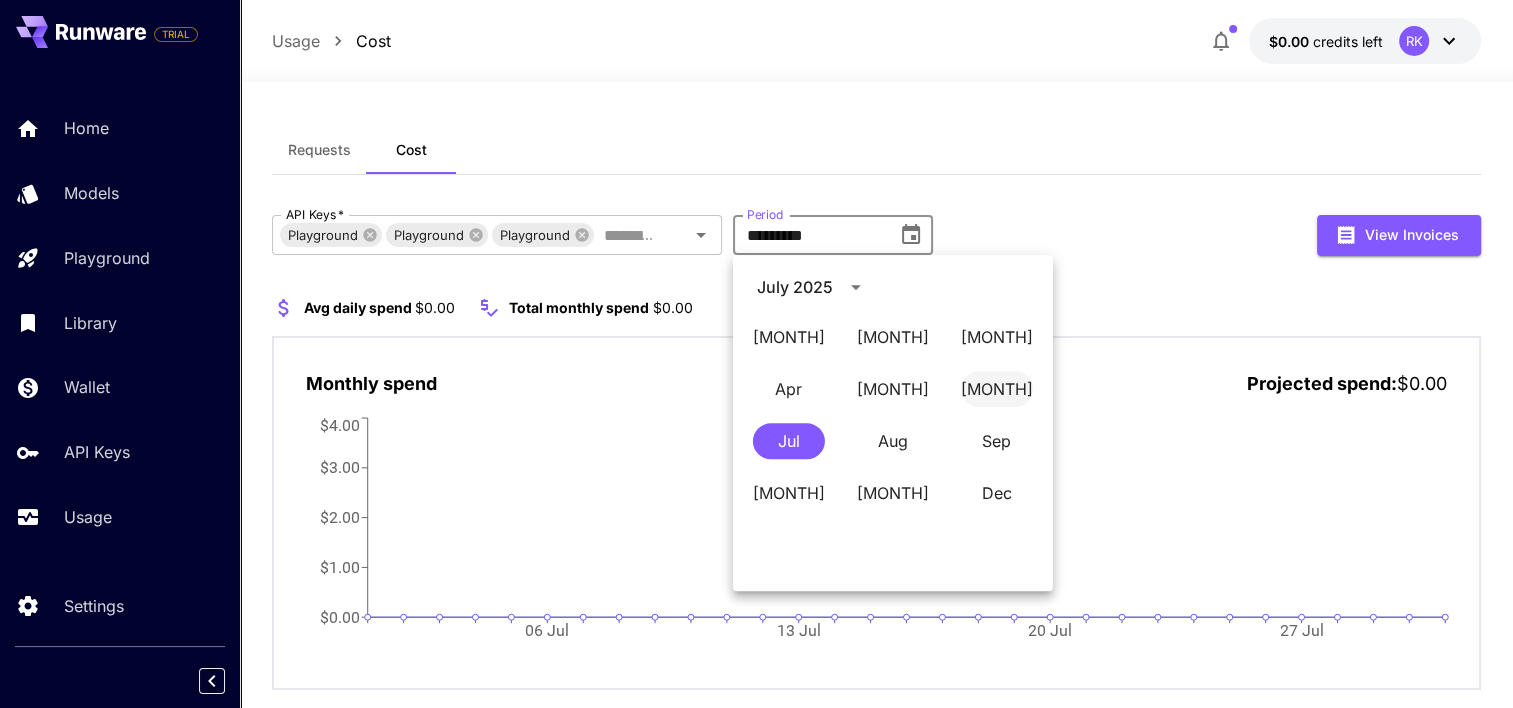 click on "[MONTH]" at bounding box center (997, 389) 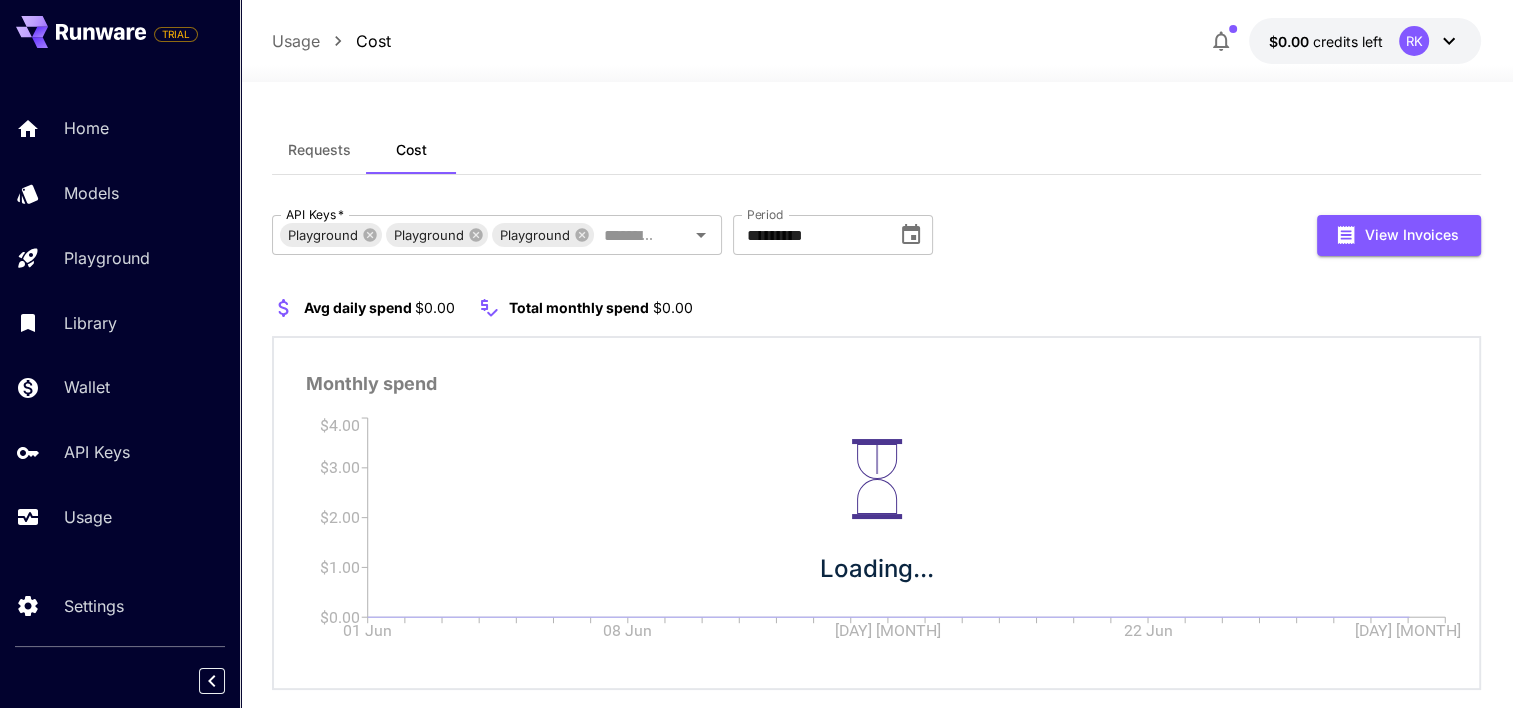 type on "*********" 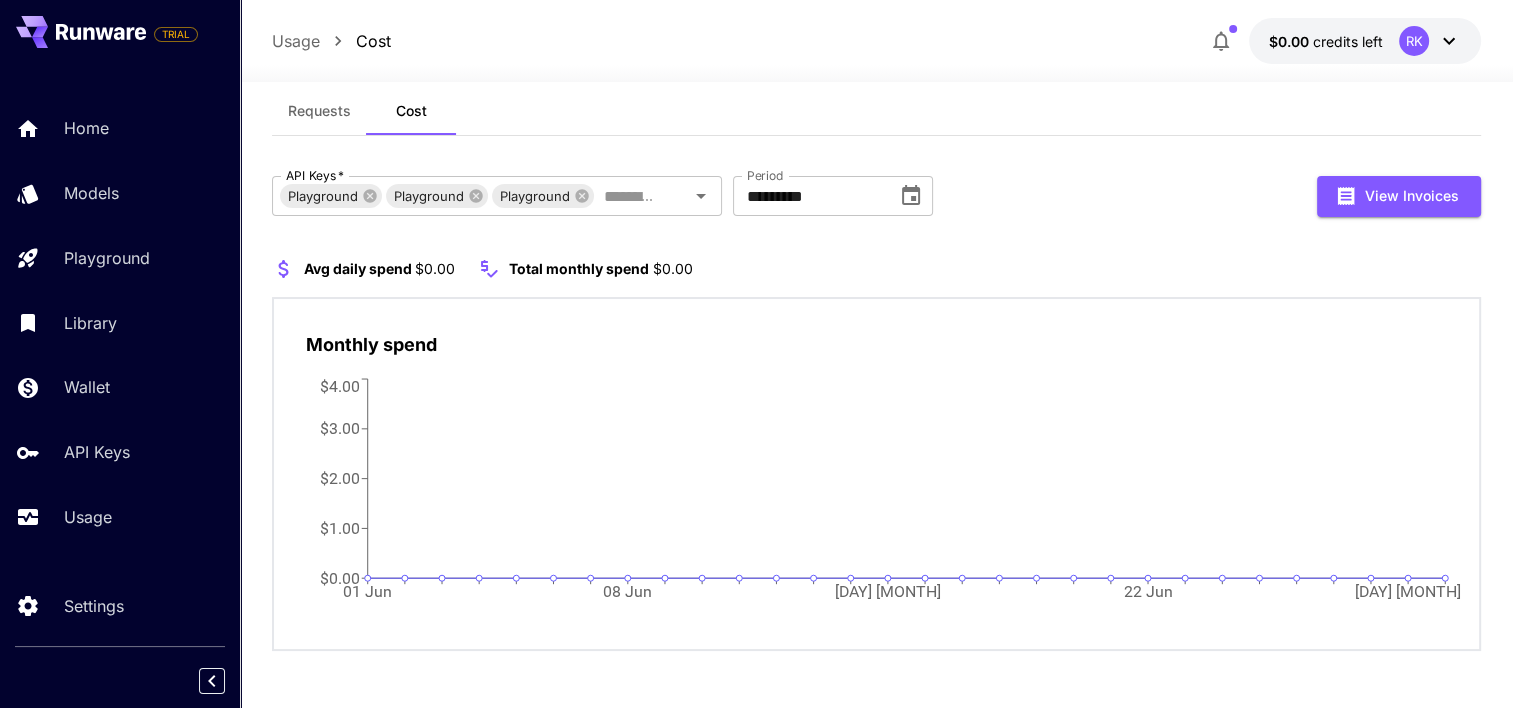 scroll, scrollTop: 41, scrollLeft: 0, axis: vertical 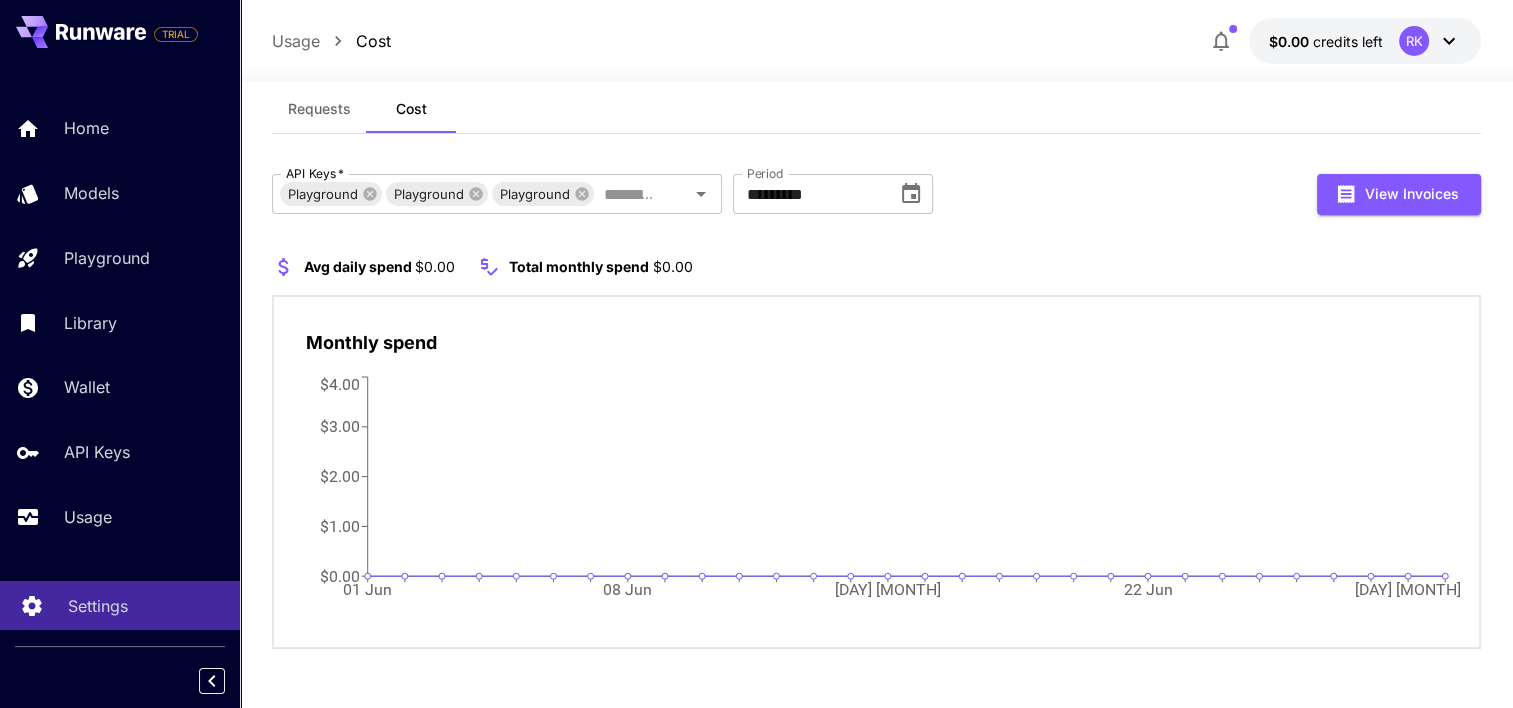 click on "Settings" at bounding box center [120, 605] 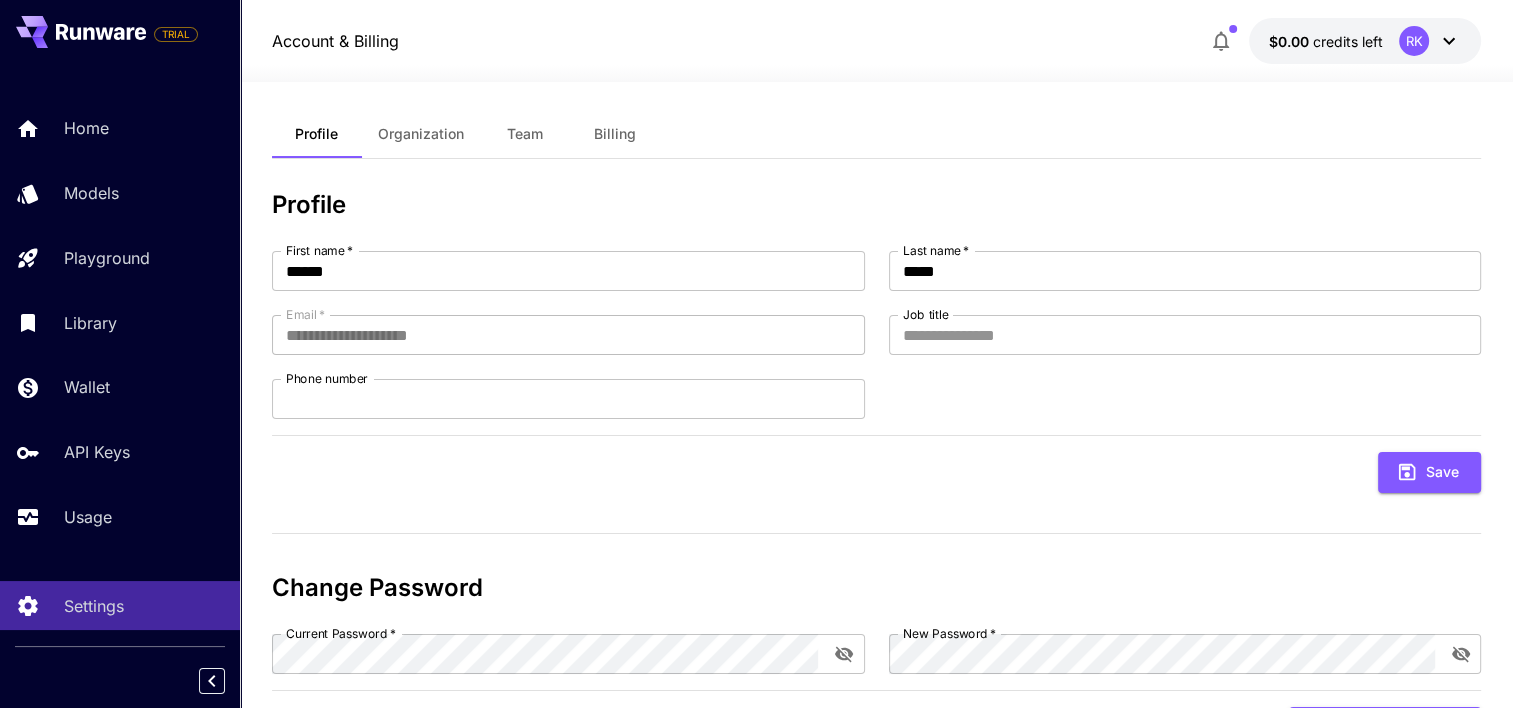 scroll, scrollTop: 0, scrollLeft: 0, axis: both 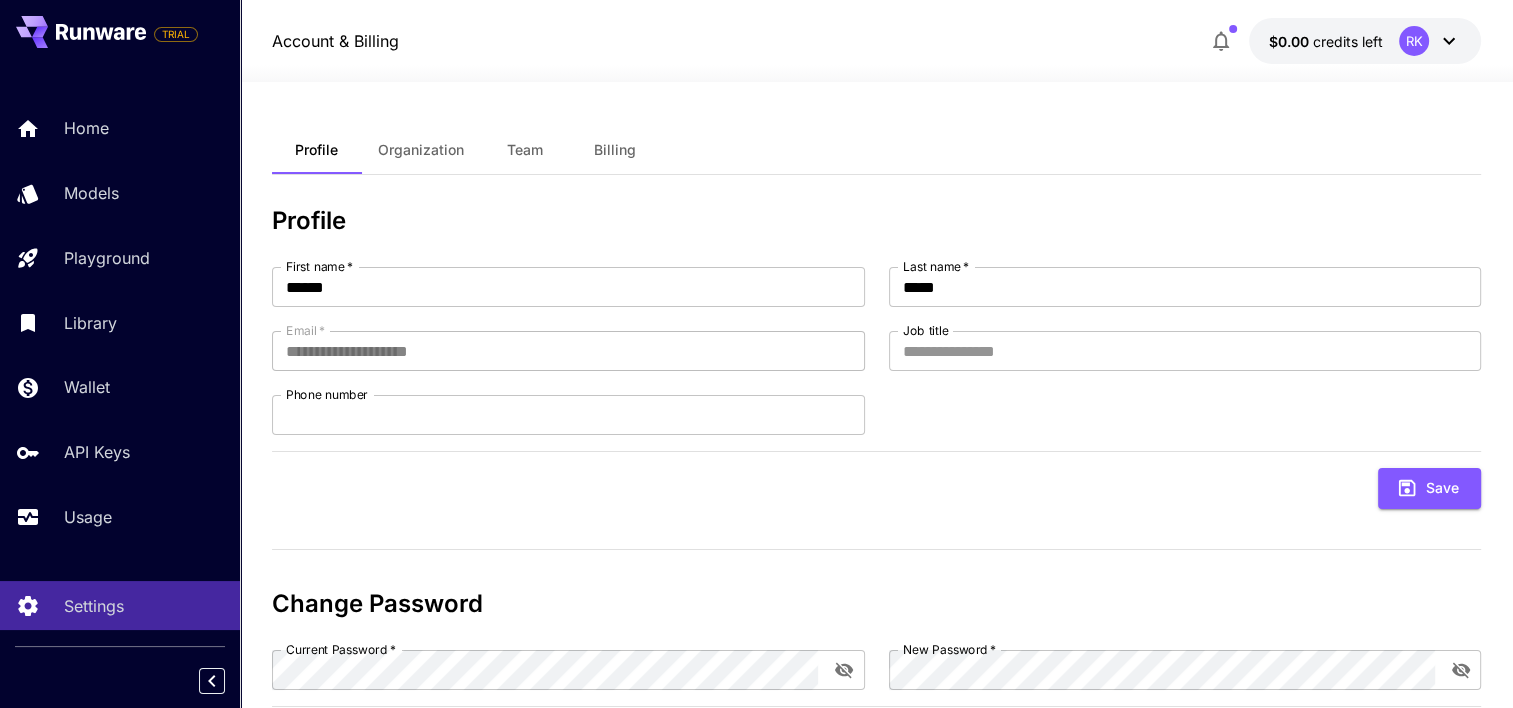 click on "Organization" at bounding box center [421, 150] 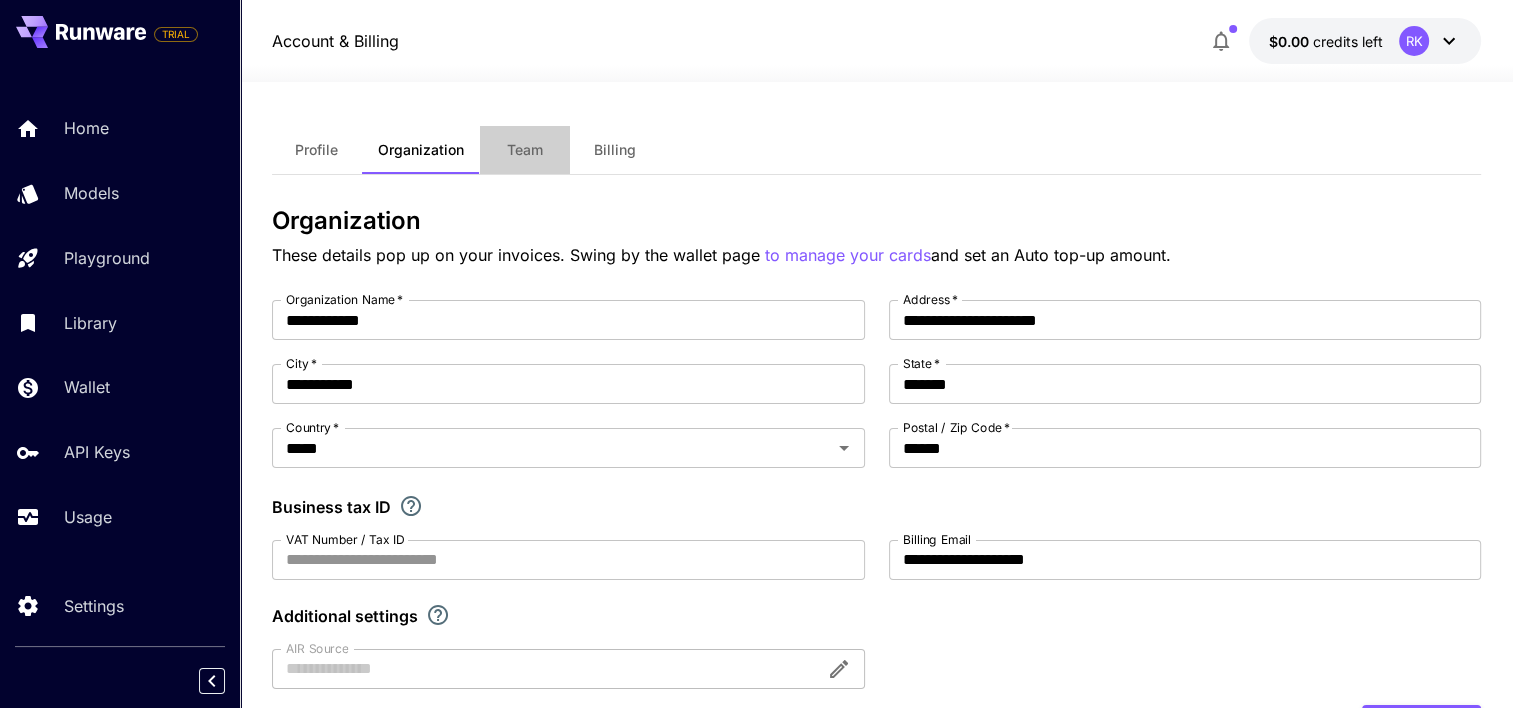 click on "Team" at bounding box center (525, 150) 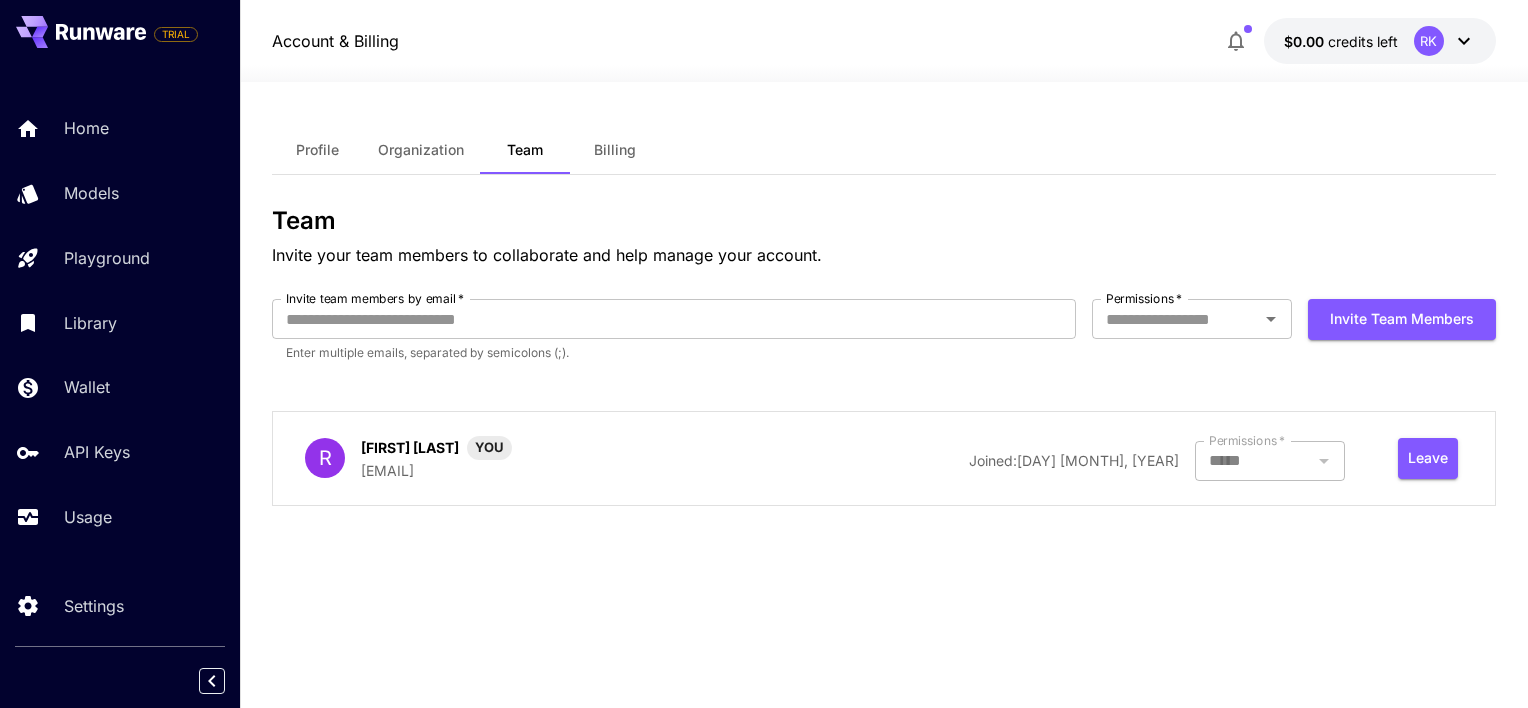 click on "Billing" at bounding box center (615, 150) 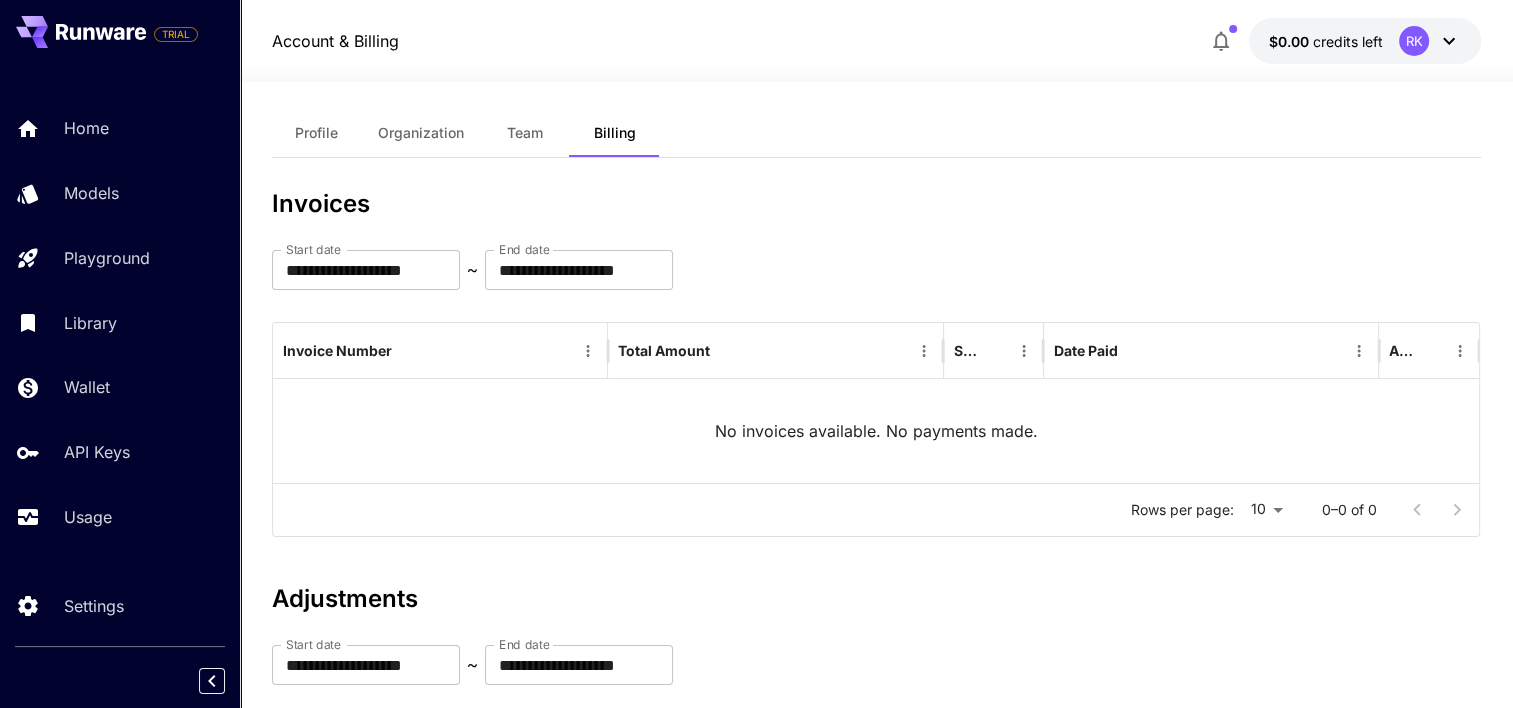 scroll, scrollTop: 0, scrollLeft: 0, axis: both 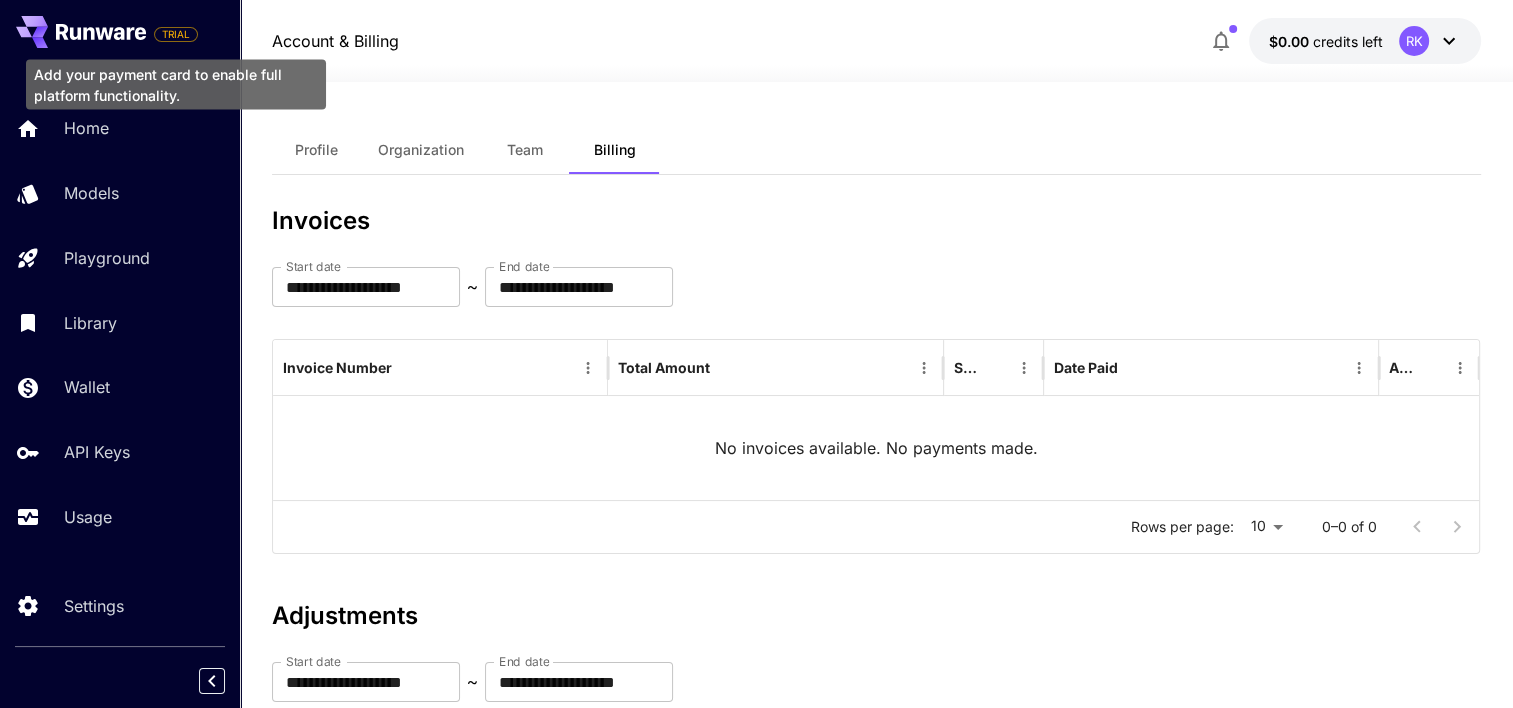 click on "TRIAL" at bounding box center (176, 34) 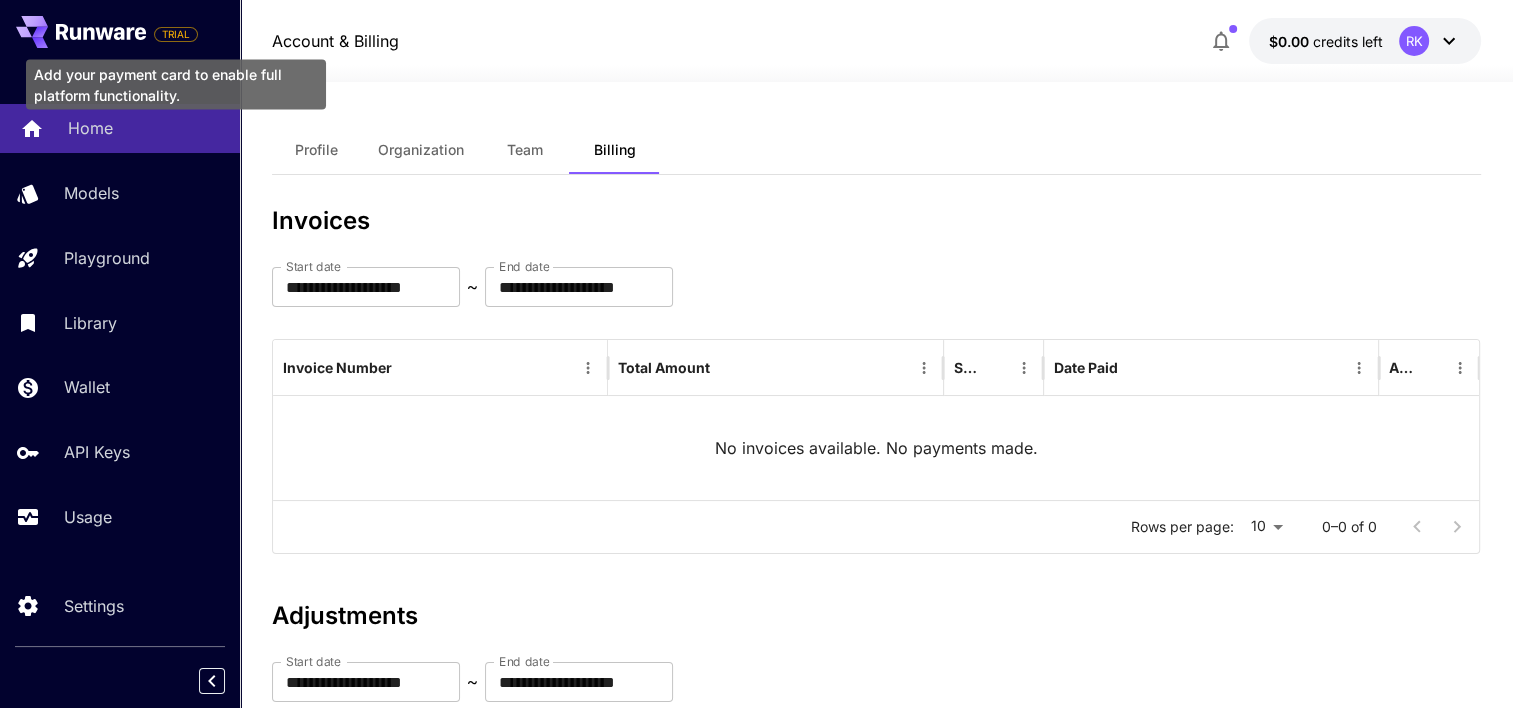 drag, startPoint x: 168, startPoint y: 95, endPoint x: 164, endPoint y: 120, distance: 25.317978 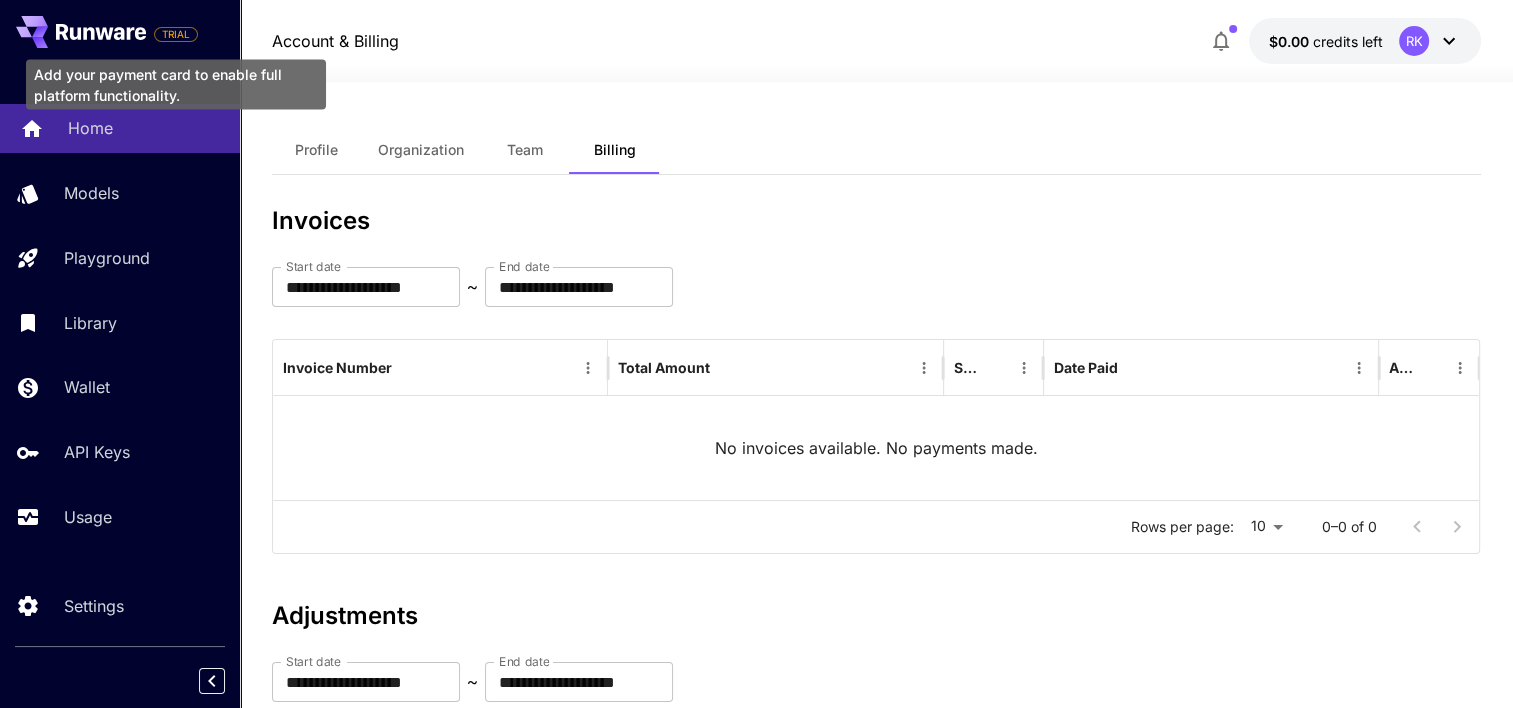 click on "Add your payment card to enable full platform functionality." at bounding box center (176, 85) 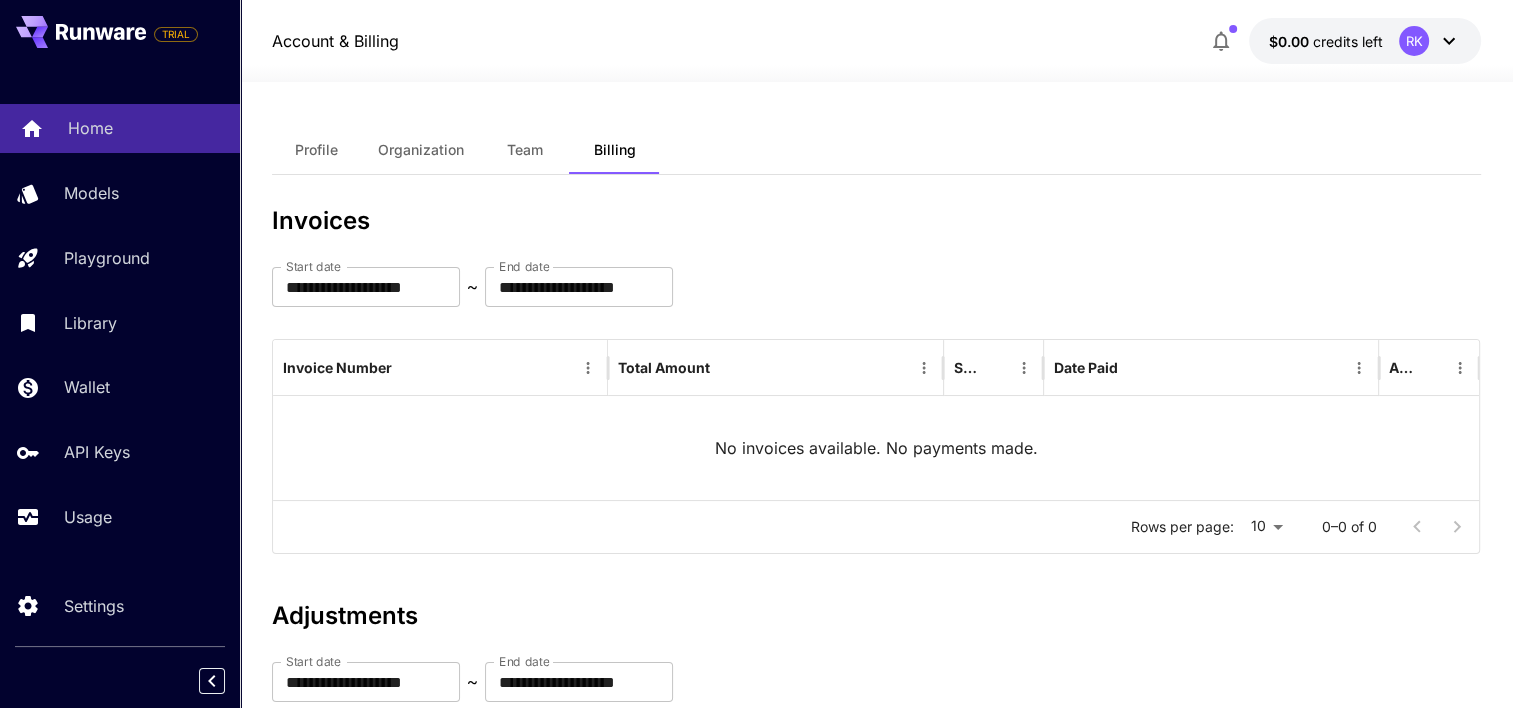click on "Home" at bounding box center [146, 128] 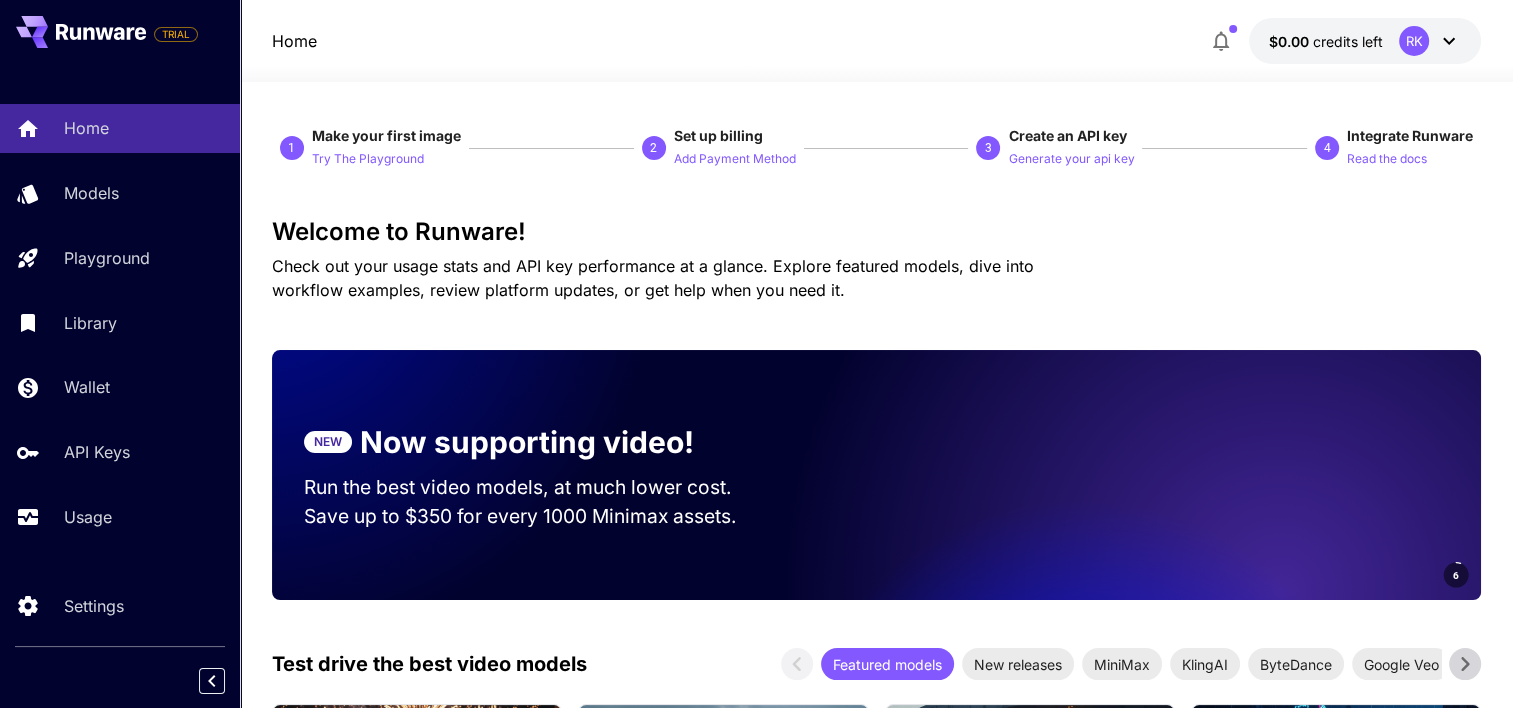 click on "credits left" at bounding box center (1348, 41) 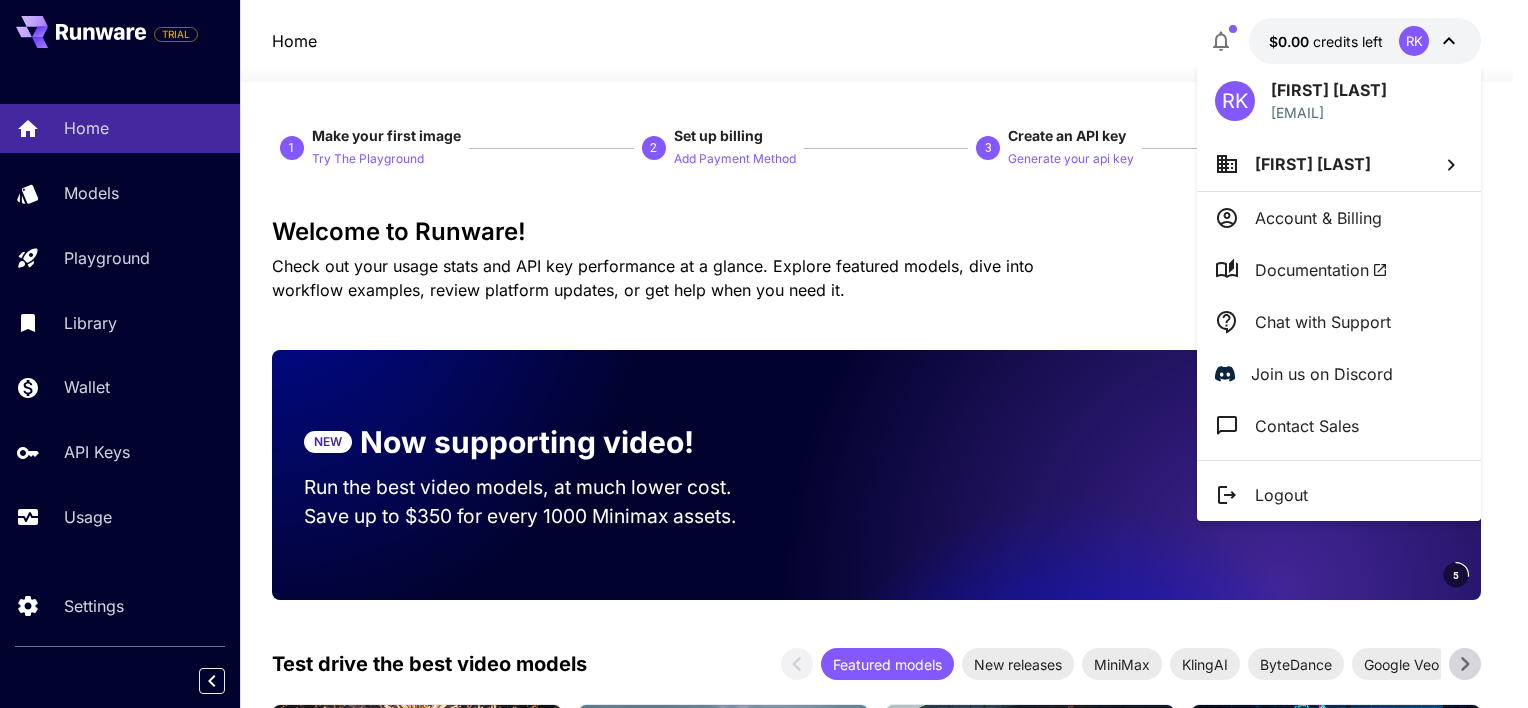 click on "[FIRST] [LAST]" at bounding box center [1313, 164] 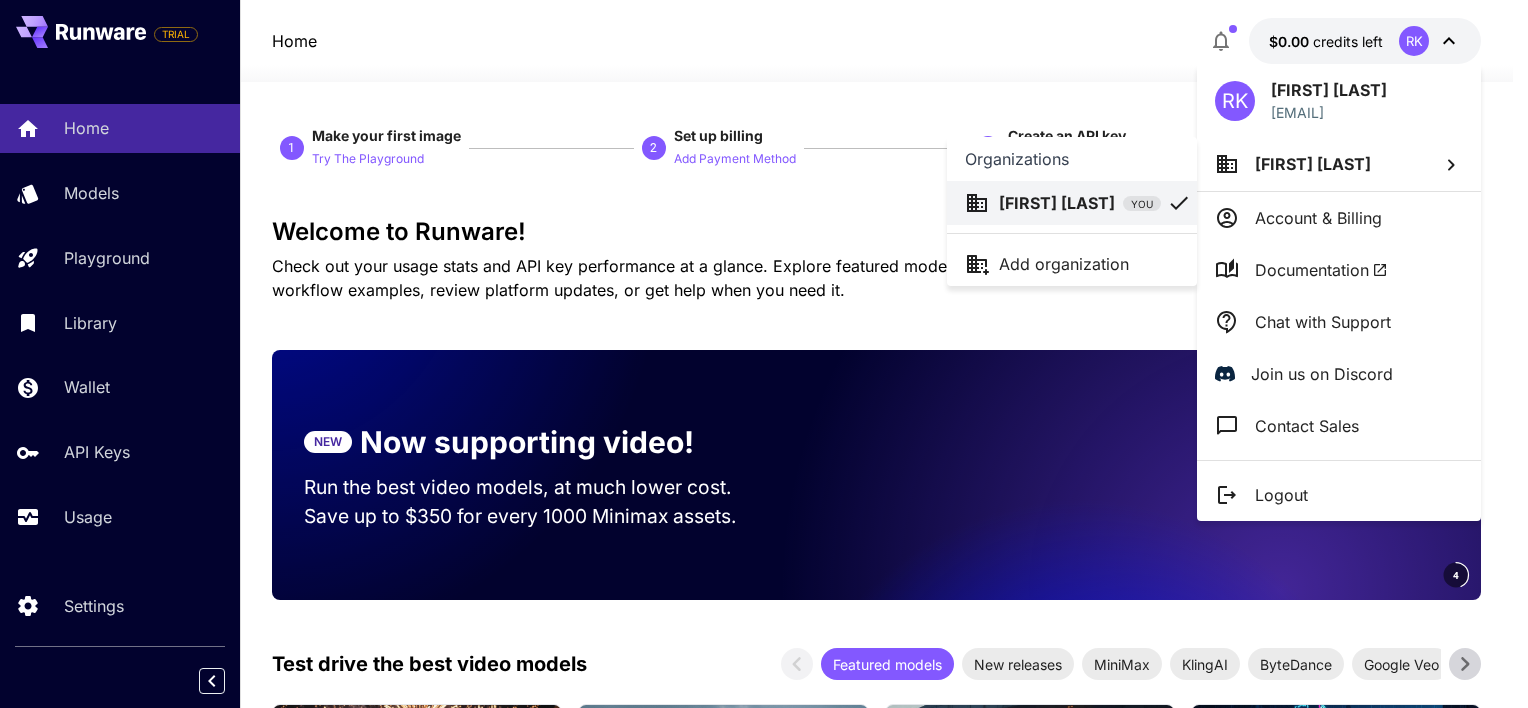 click at bounding box center (764, 354) 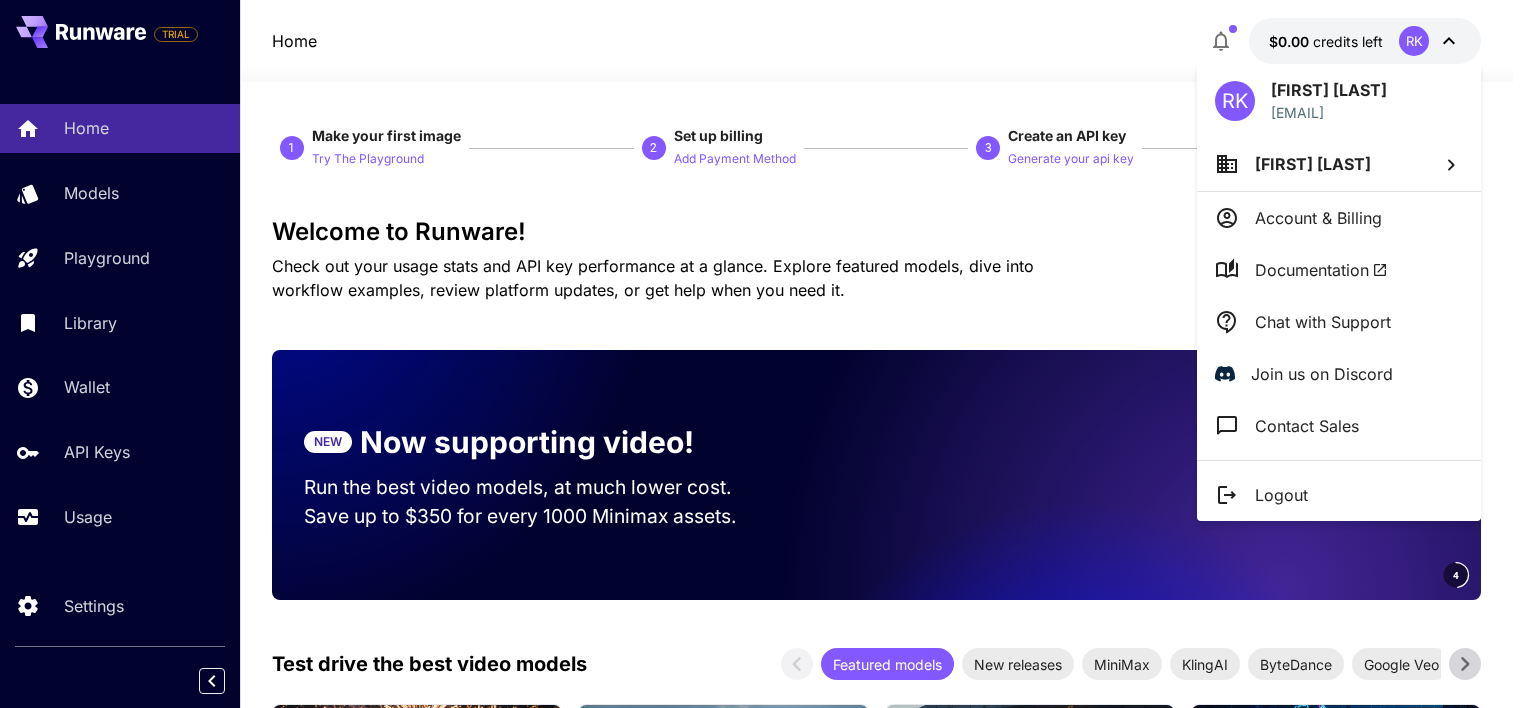 click on "Account & Billing" at bounding box center [1318, 218] 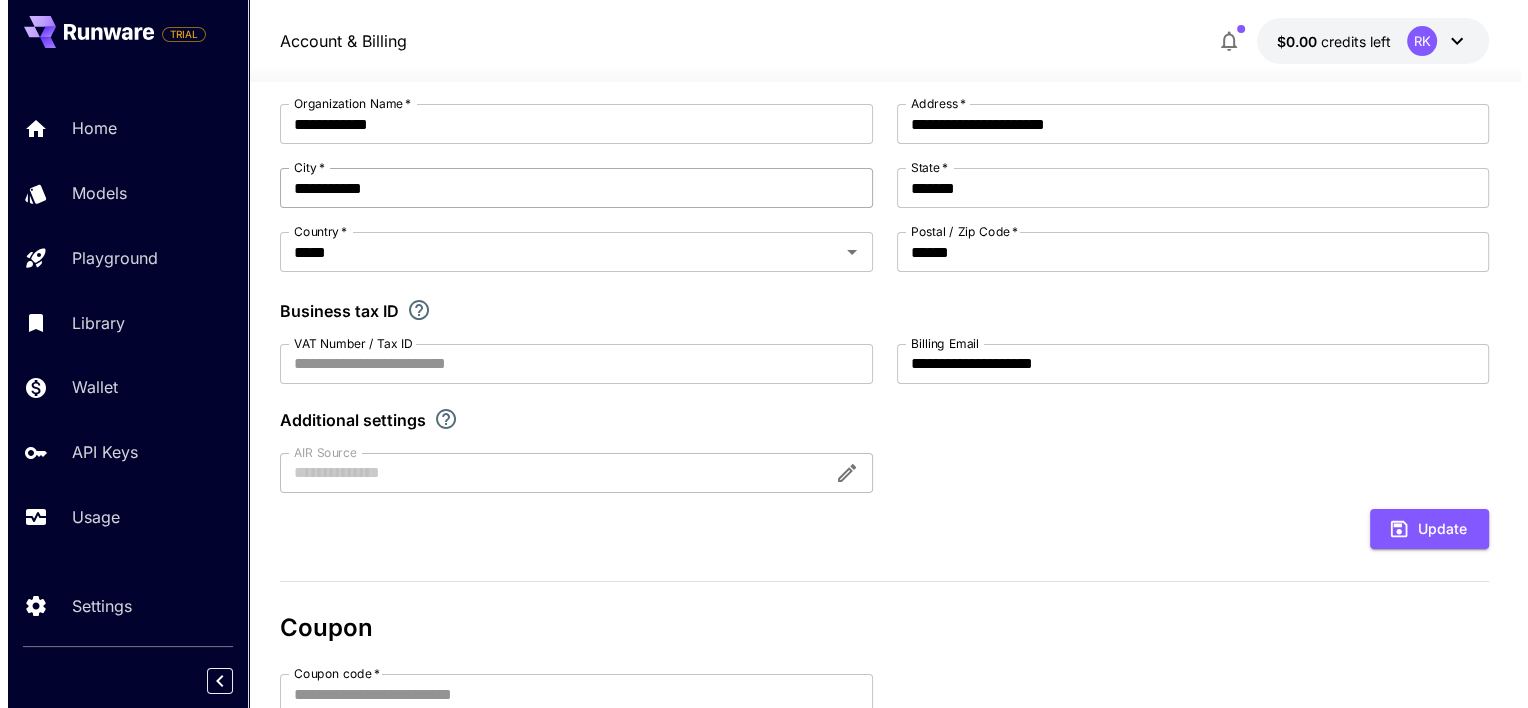 scroll, scrollTop: 0, scrollLeft: 0, axis: both 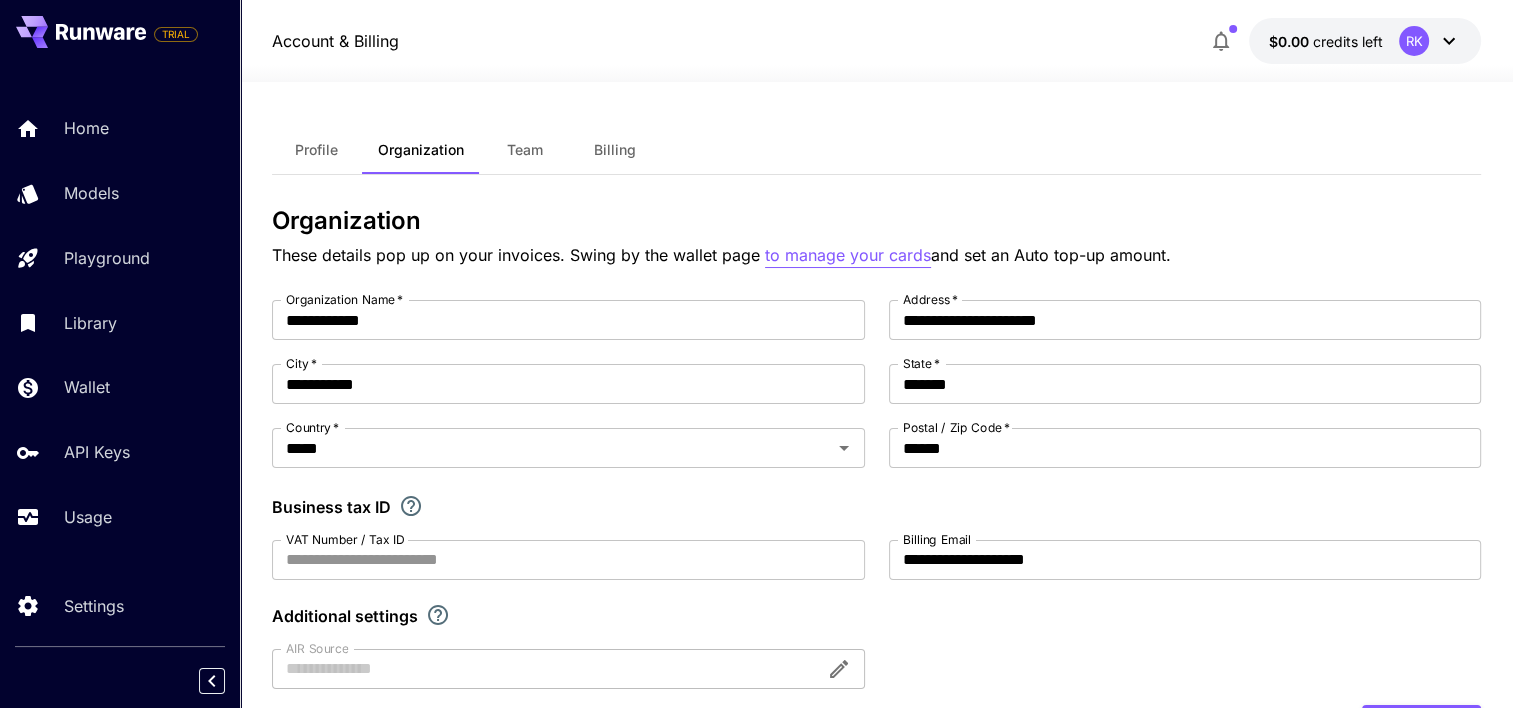 click on "to manage your cards" at bounding box center [848, 255] 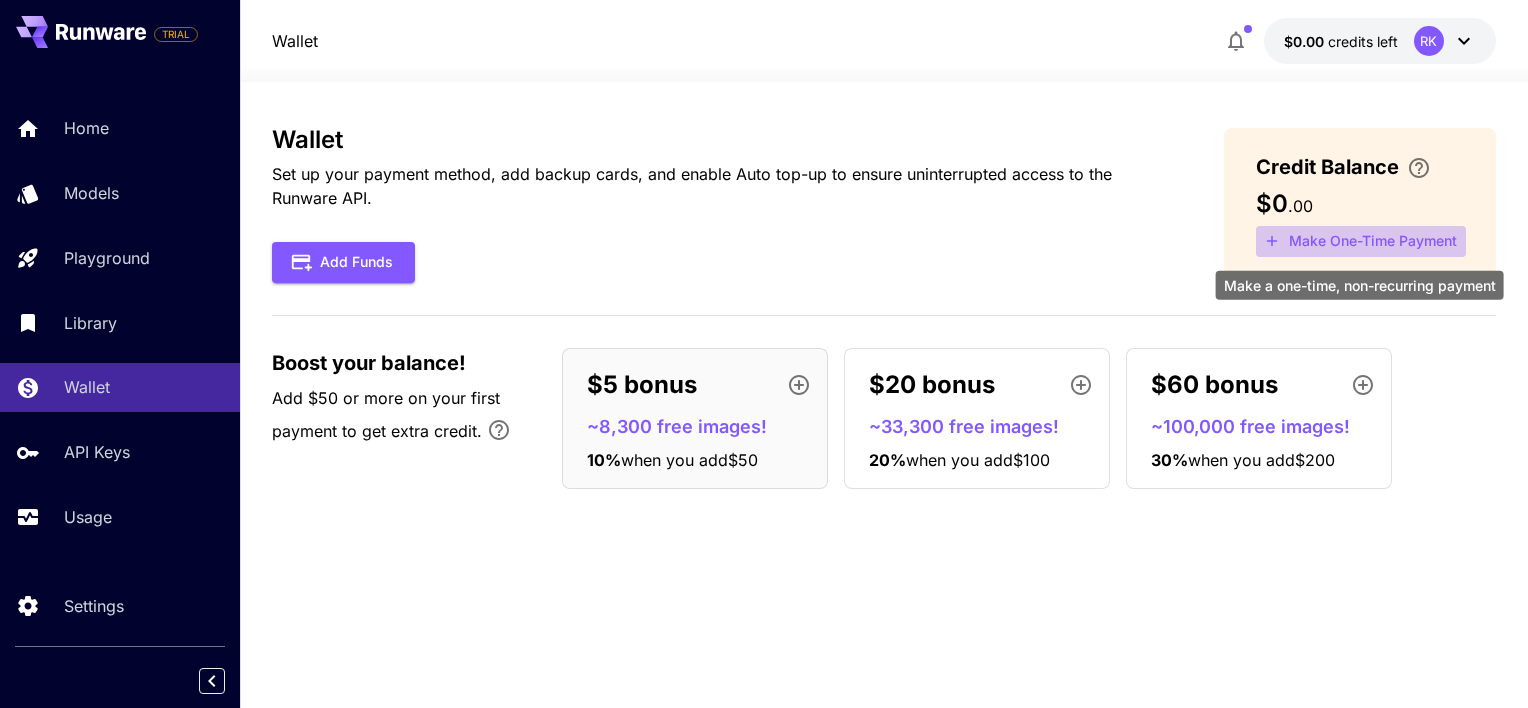 click on "Make One-Time Payment" at bounding box center (1361, 241) 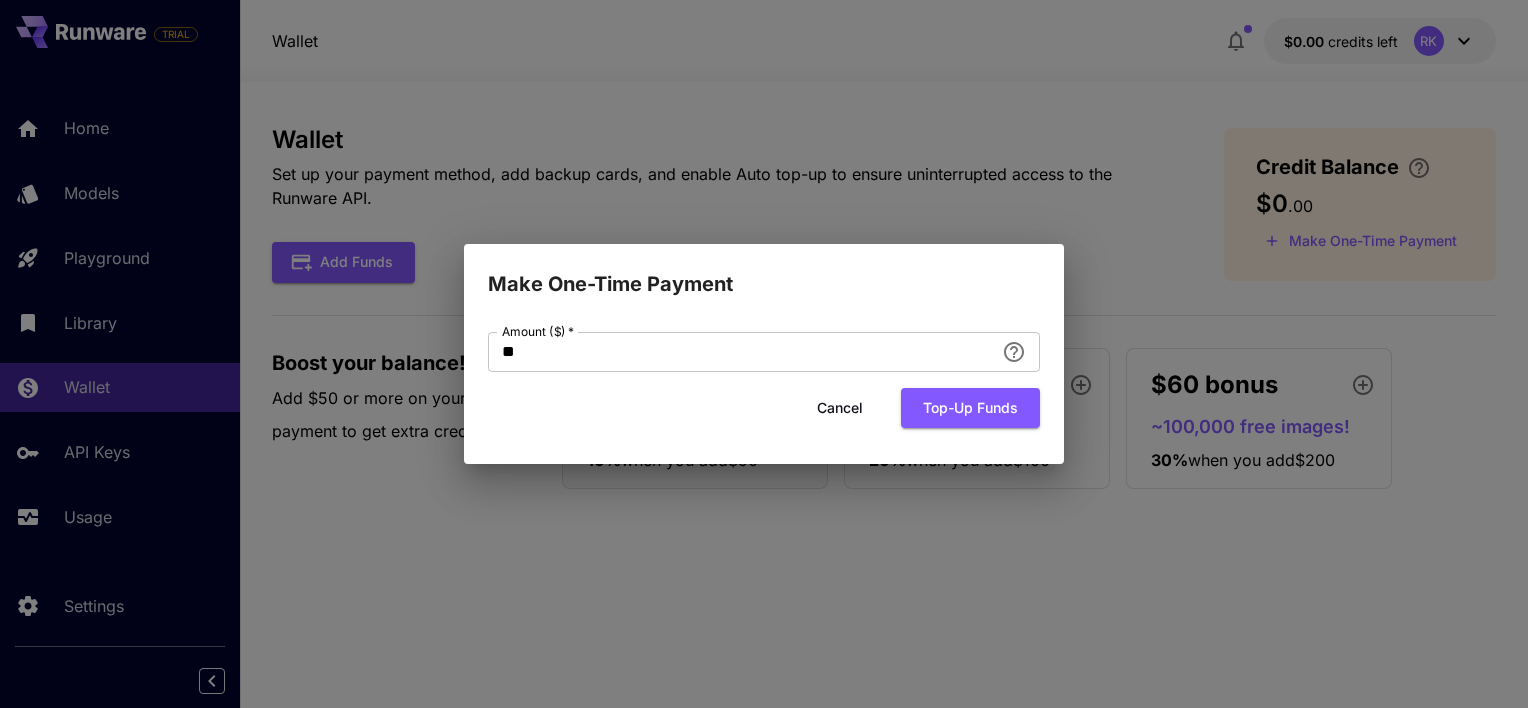 click on "Cancel" at bounding box center (840, 408) 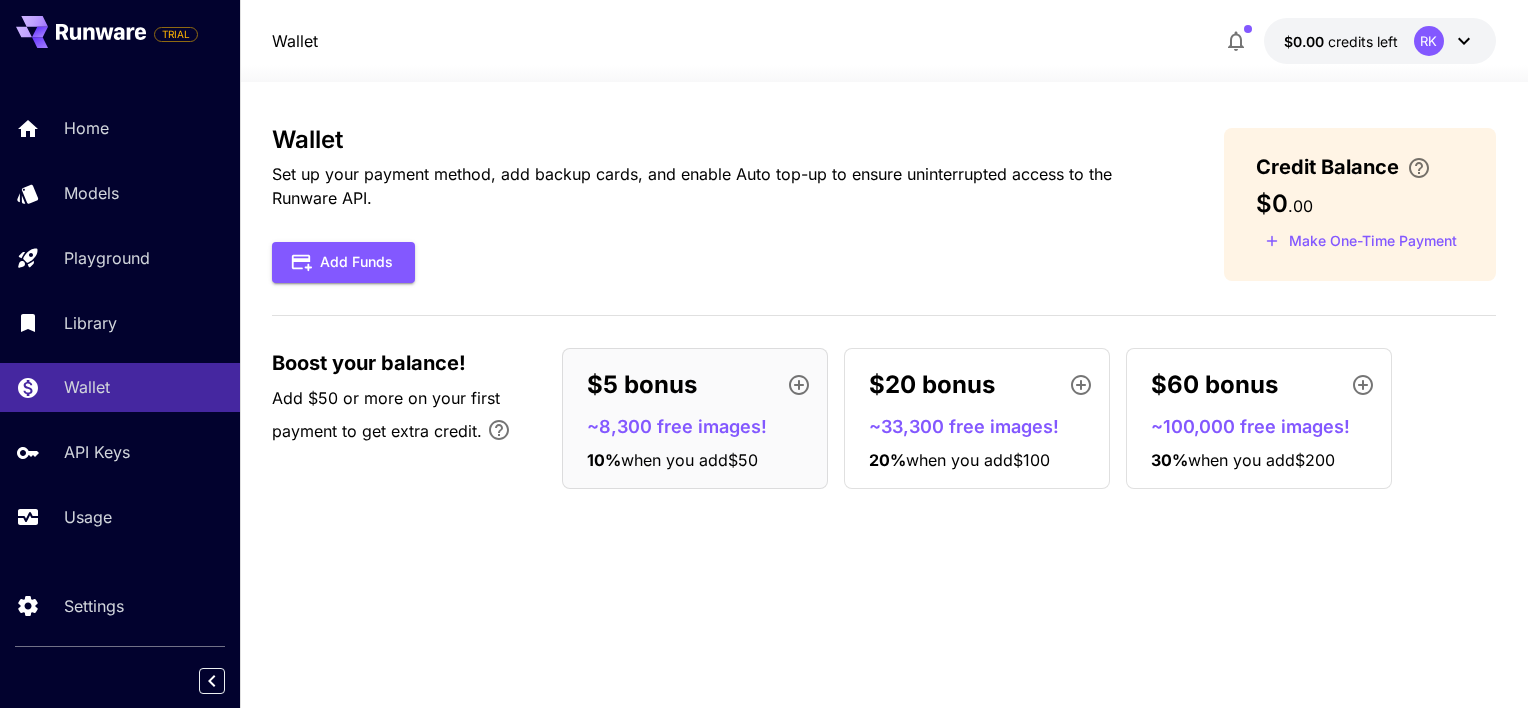 click on "Credit Balance $0 . 00 Make One-Time Payment" at bounding box center (1360, 204) 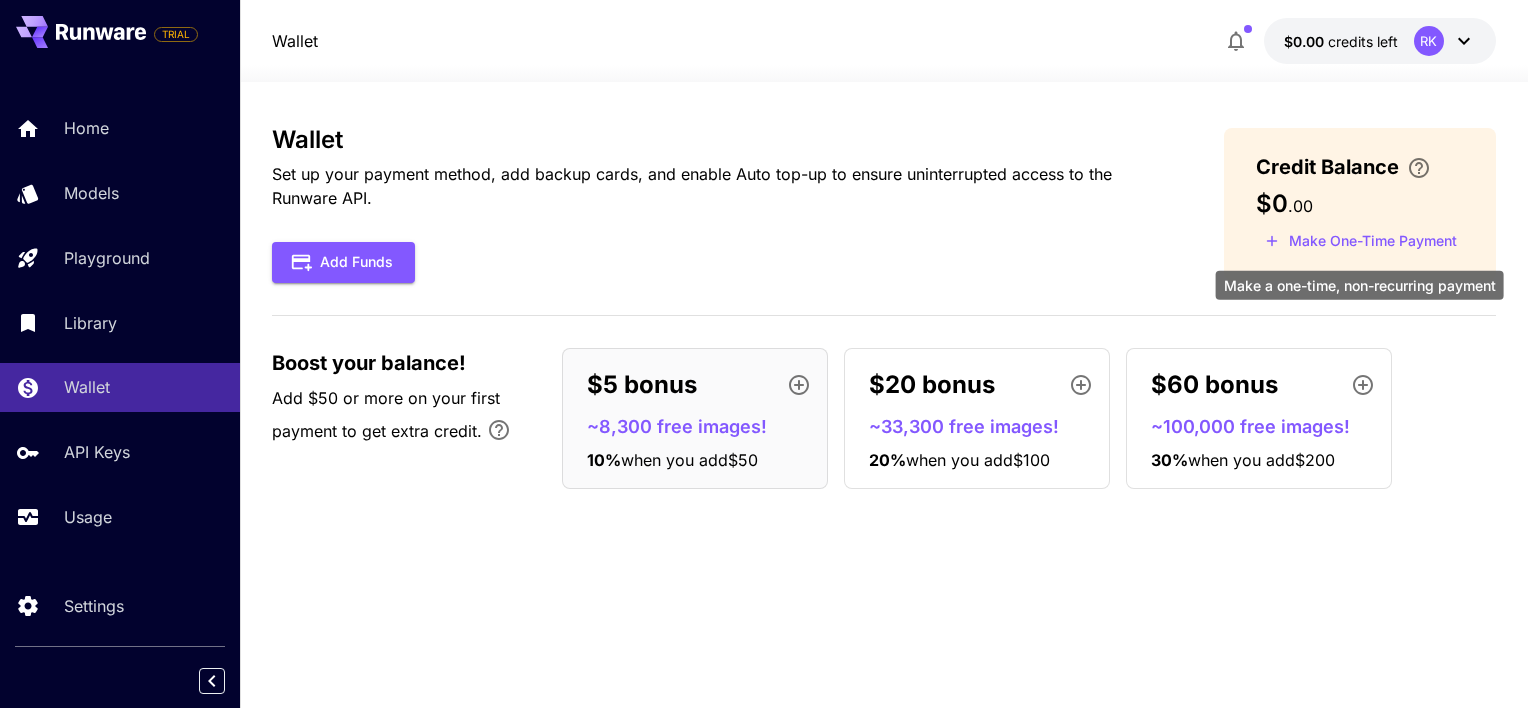 click on "Make One-Time Payment" at bounding box center (1361, 241) 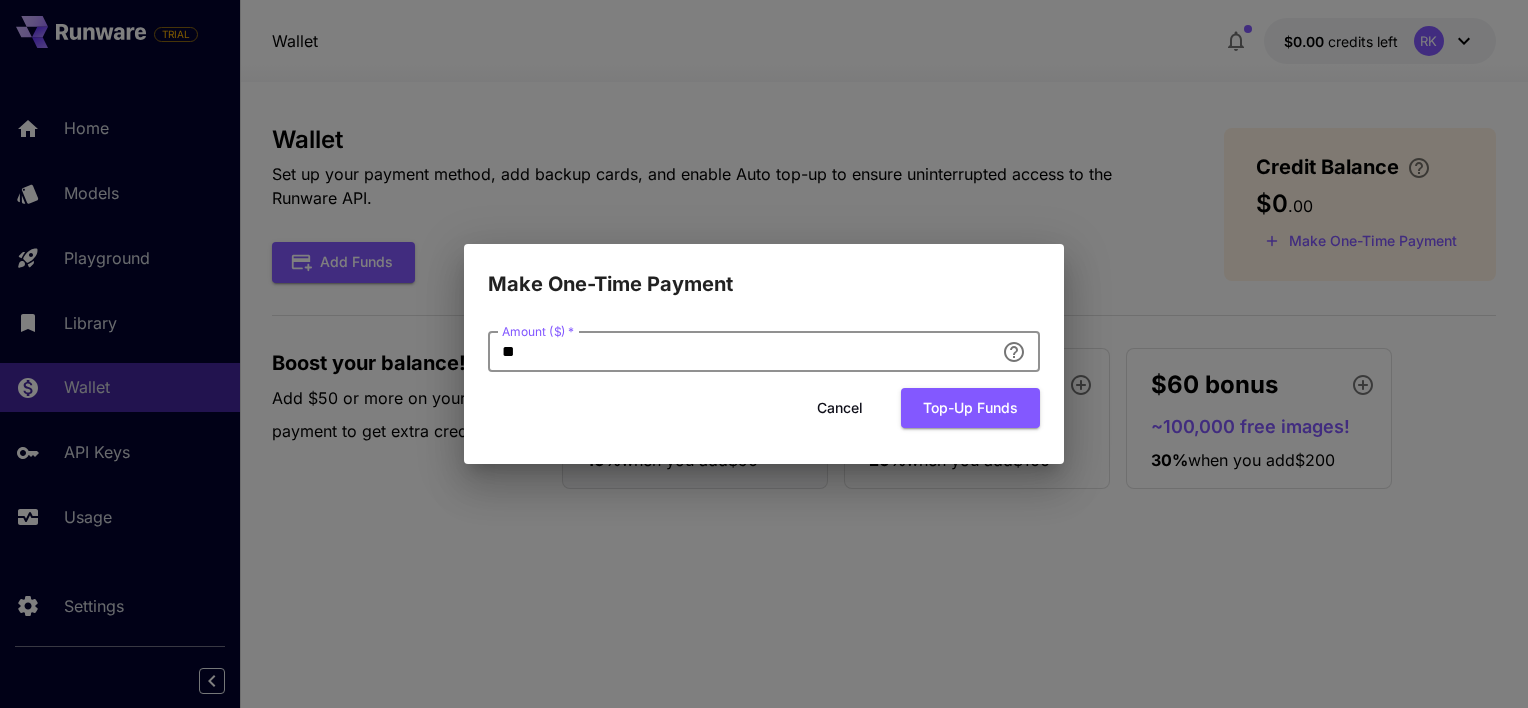 drag, startPoint x: 664, startPoint y: 366, endPoint x: 440, endPoint y: 346, distance: 224.89108 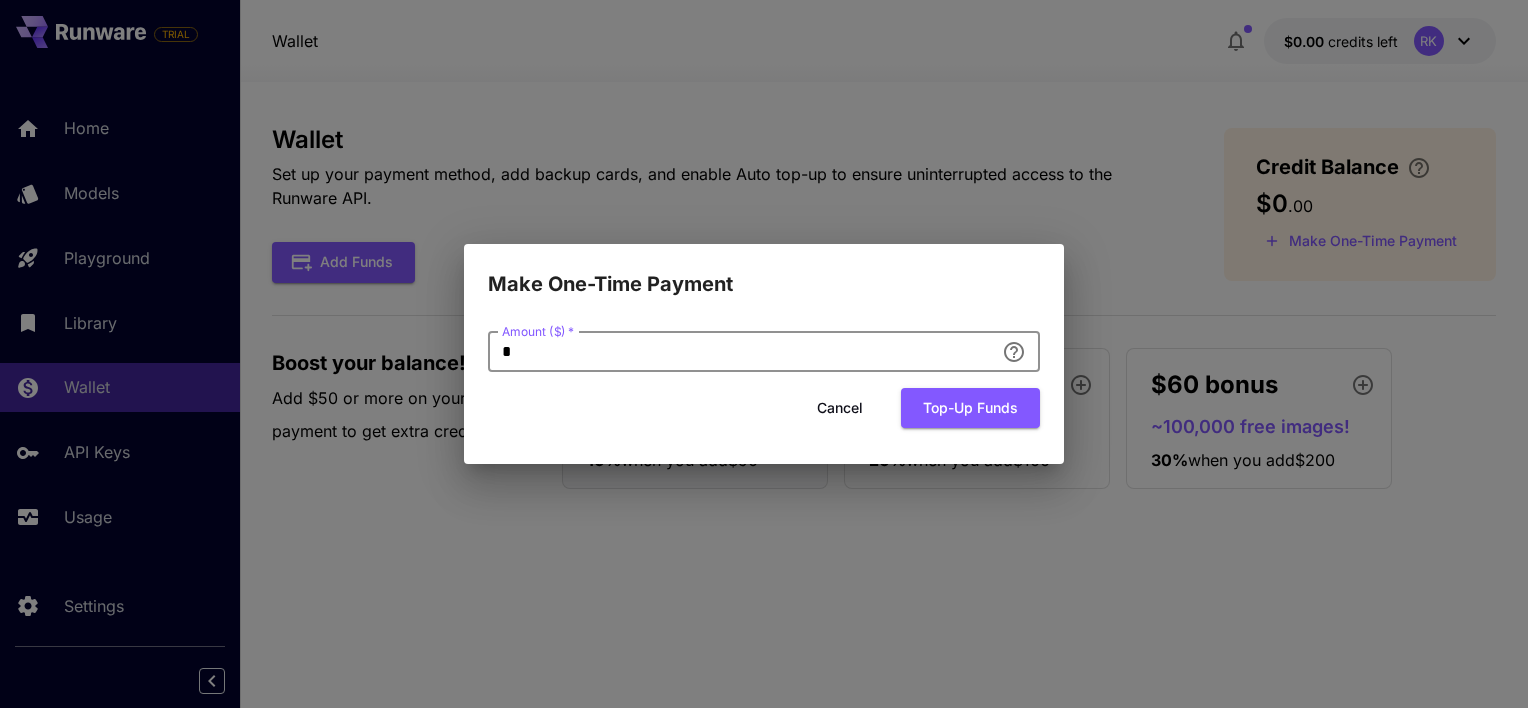 type on "*" 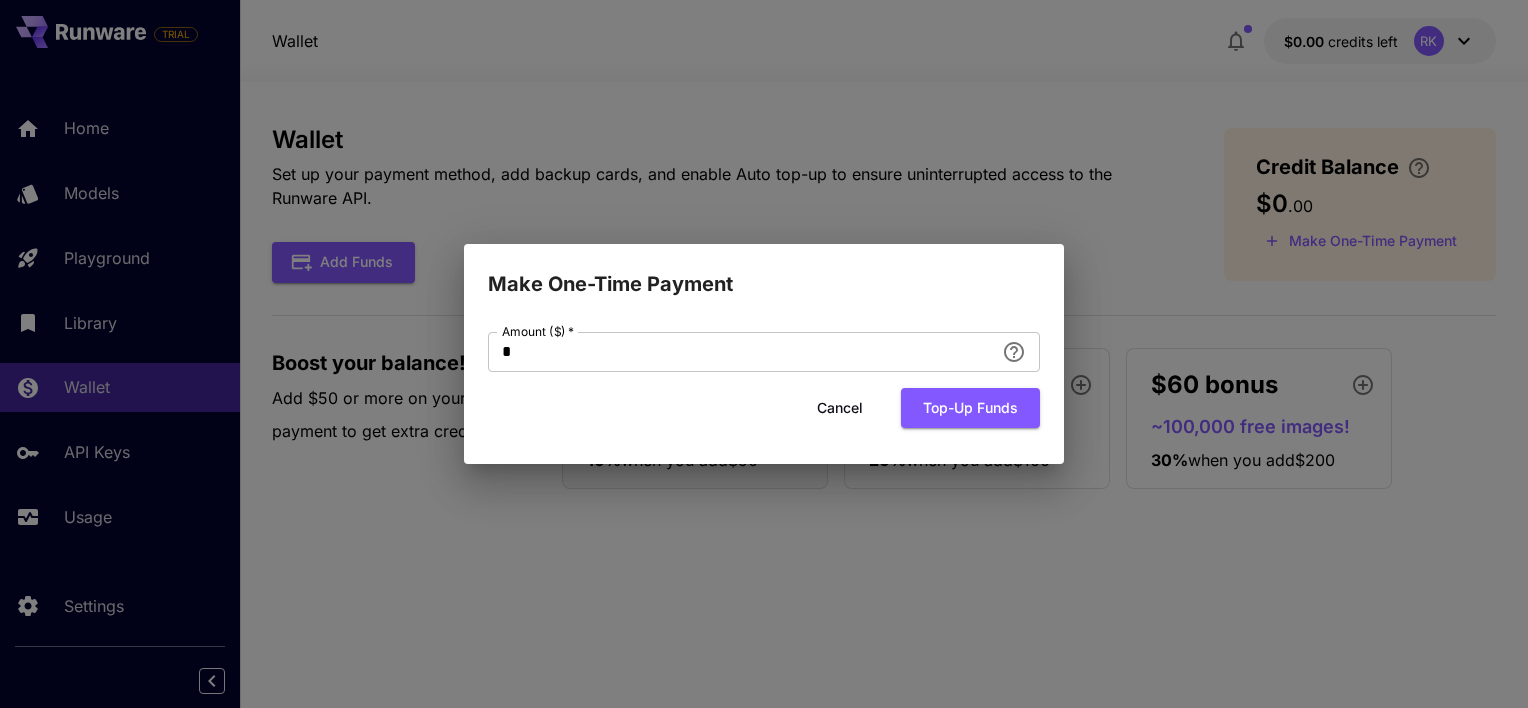 click on "Make One-Time Payment" at bounding box center (764, 272) 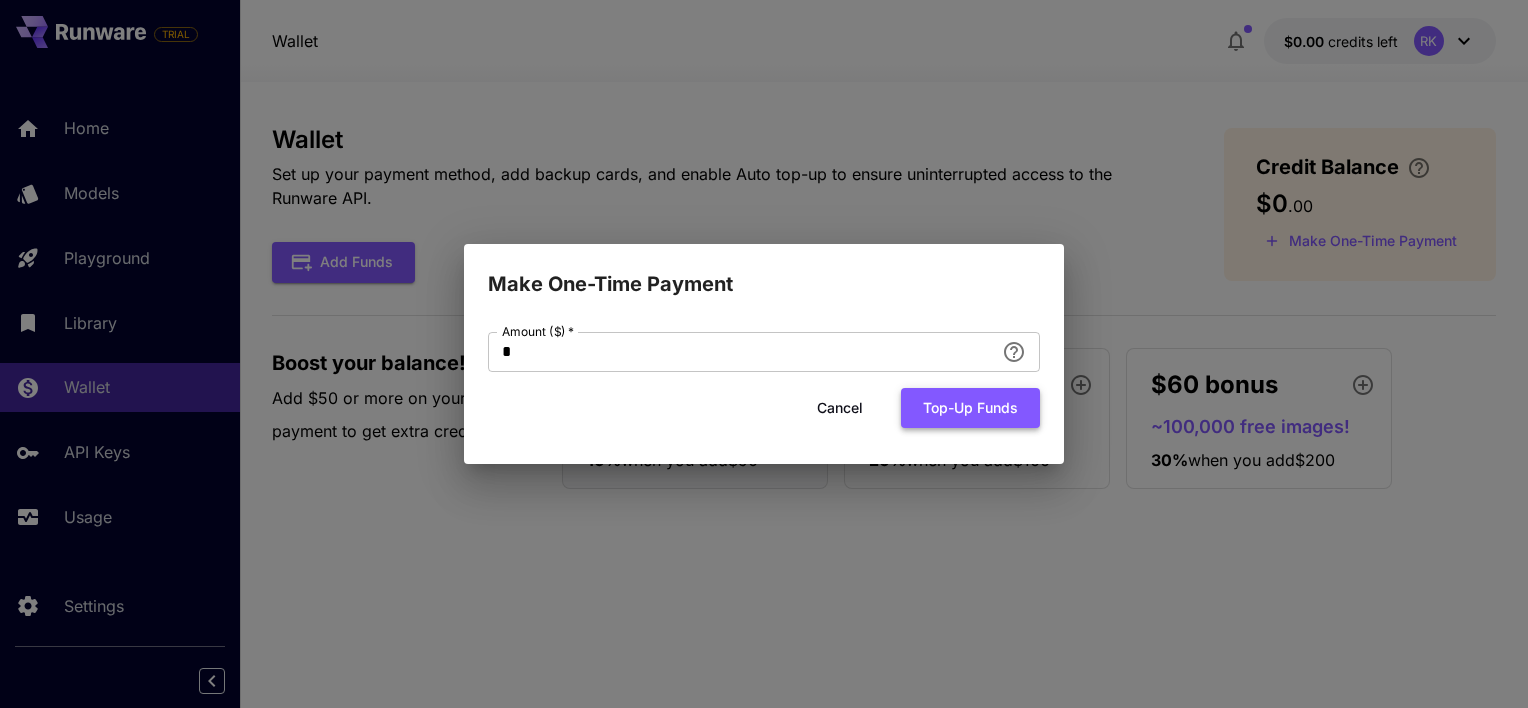 click on "Top-up funds" at bounding box center (970, 408) 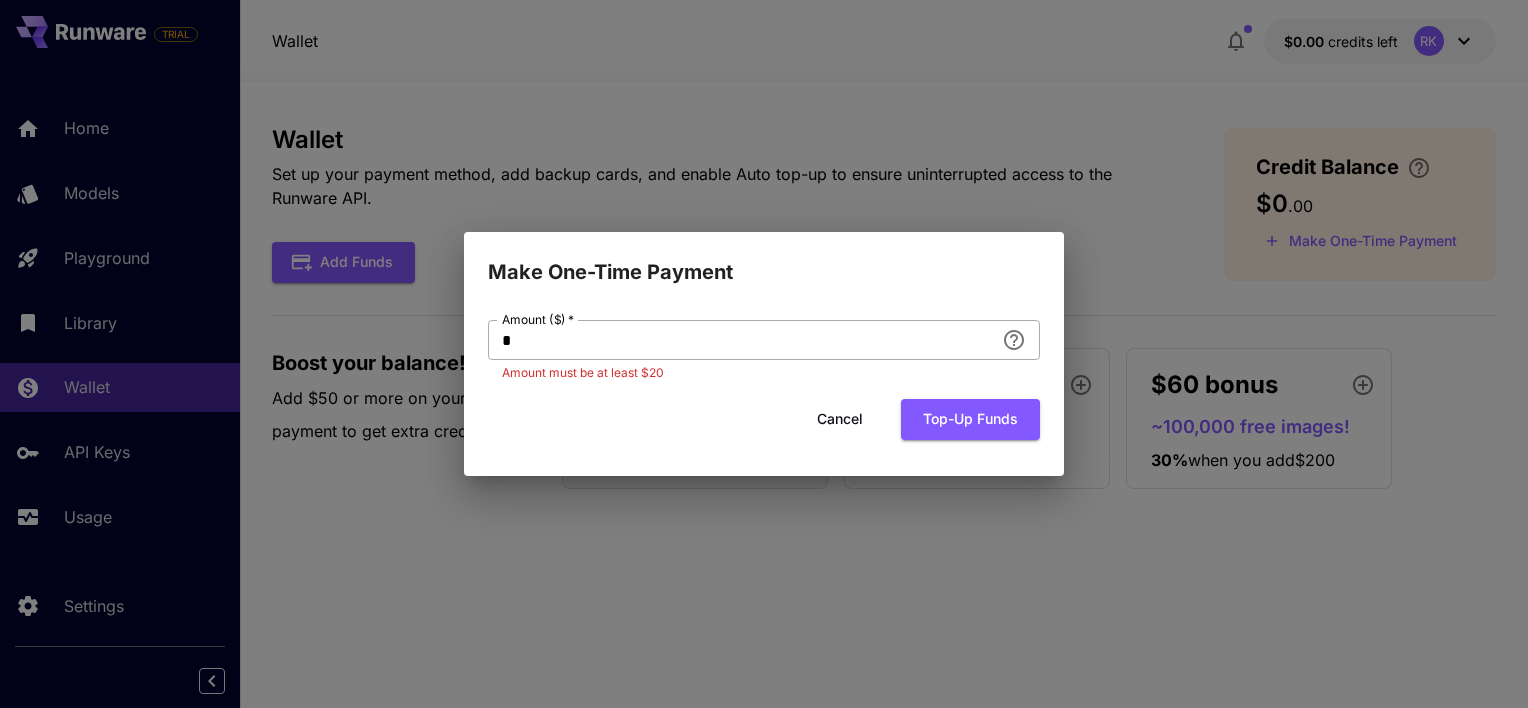 click on "*" at bounding box center (741, 340) 